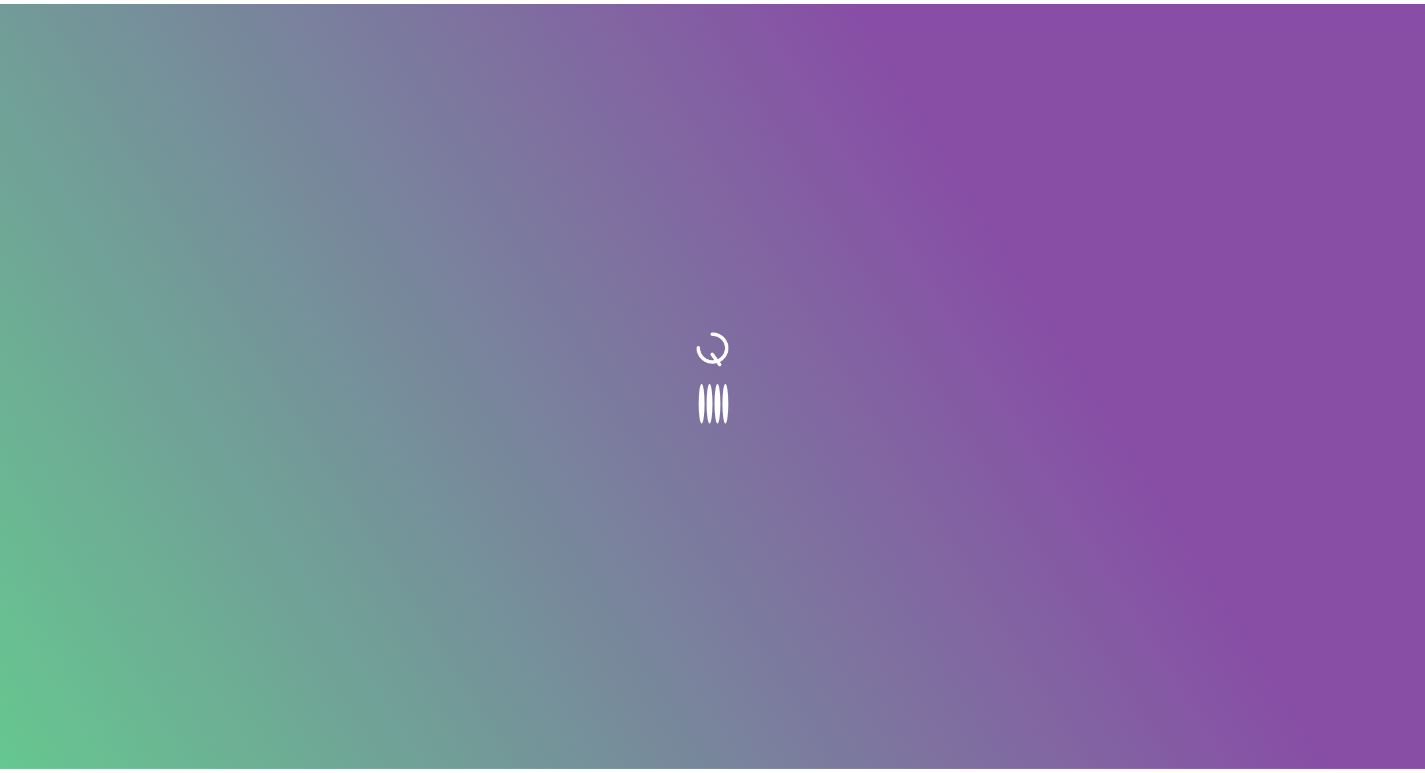scroll, scrollTop: 0, scrollLeft: 0, axis: both 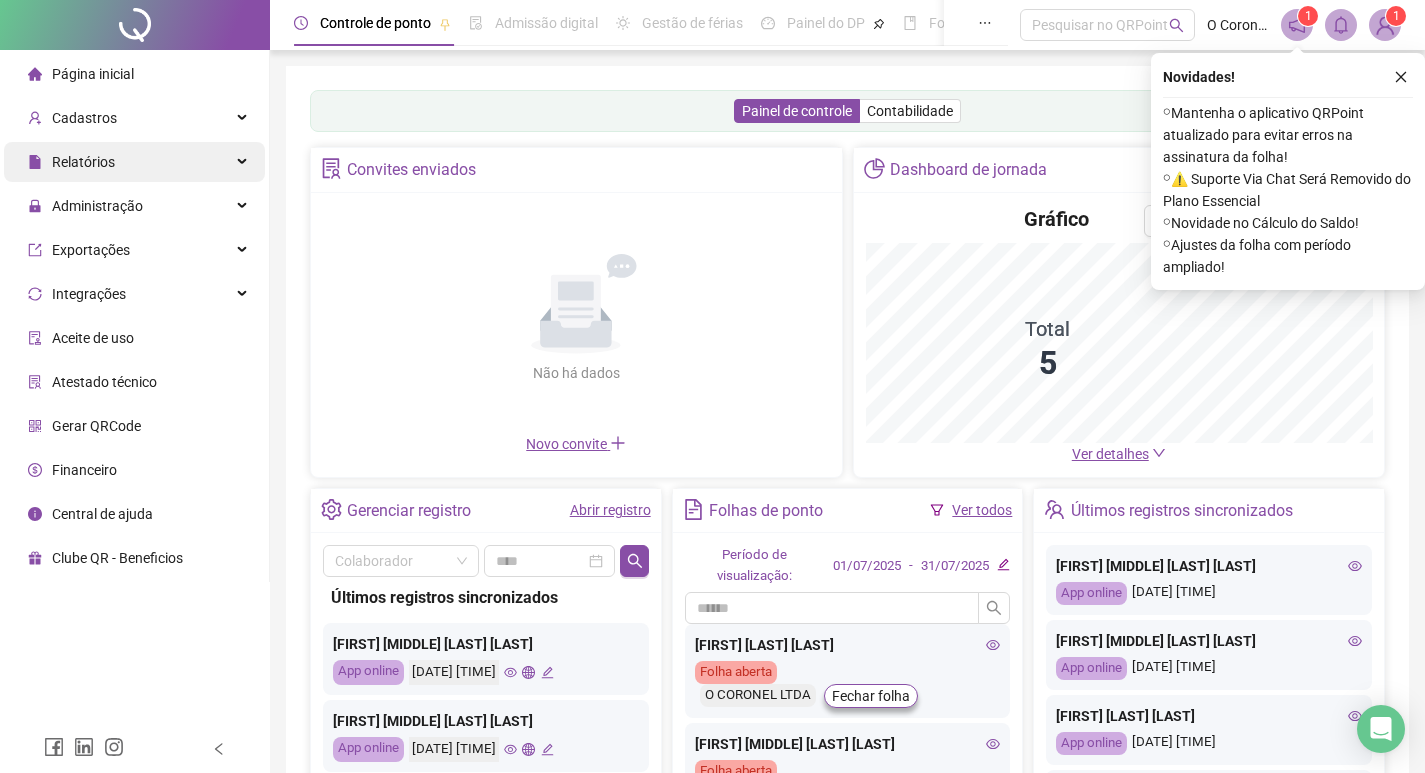 click on "Relatórios" at bounding box center (134, 162) 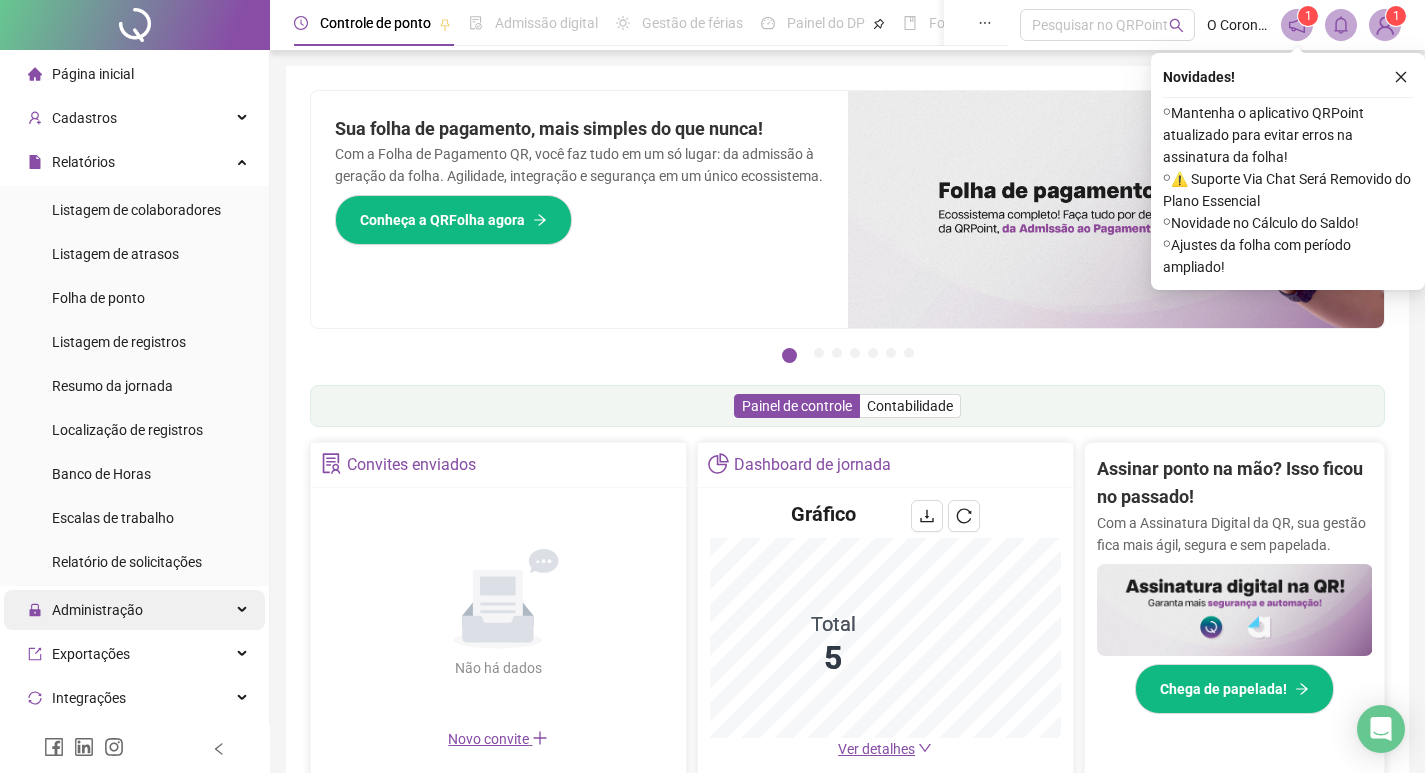 click on "Administração" at bounding box center (97, 610) 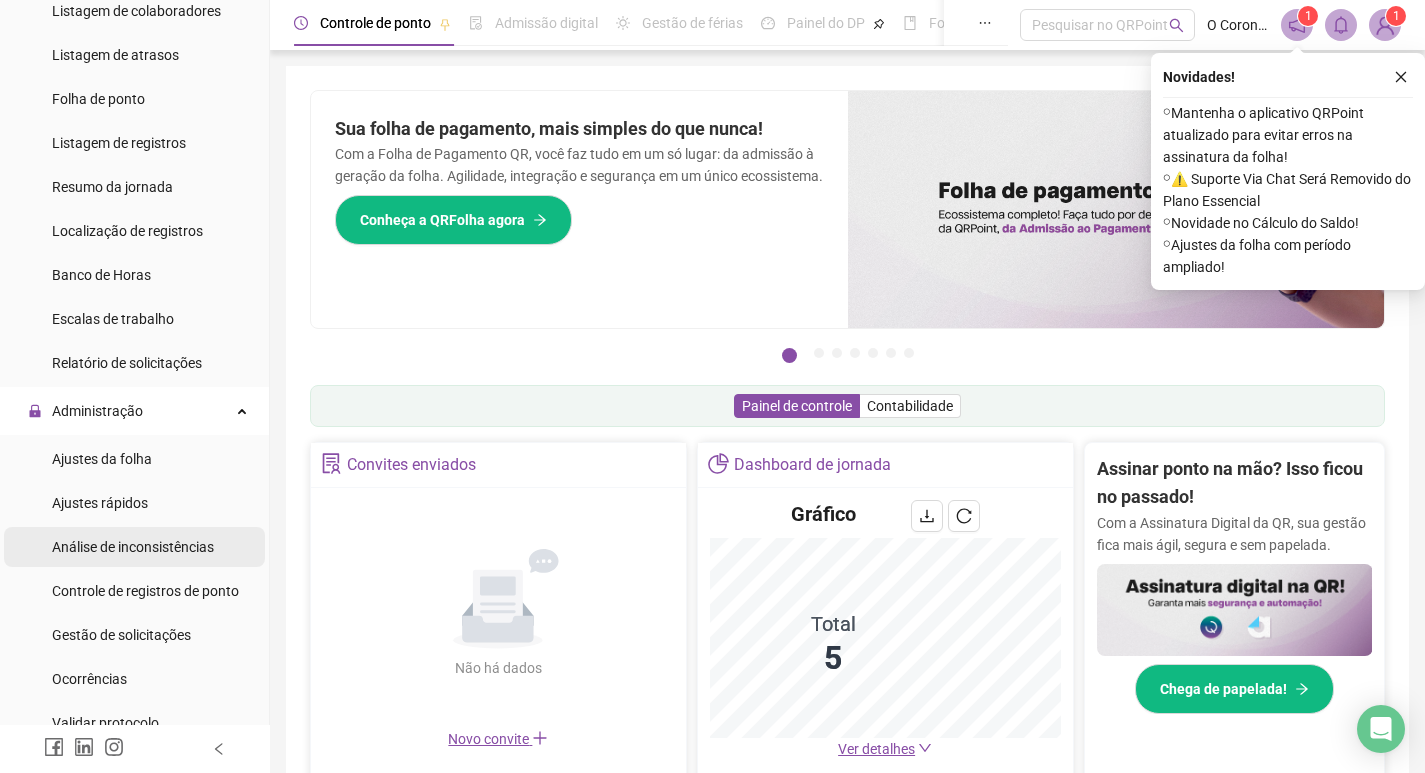 scroll, scrollTop: 200, scrollLeft: 0, axis: vertical 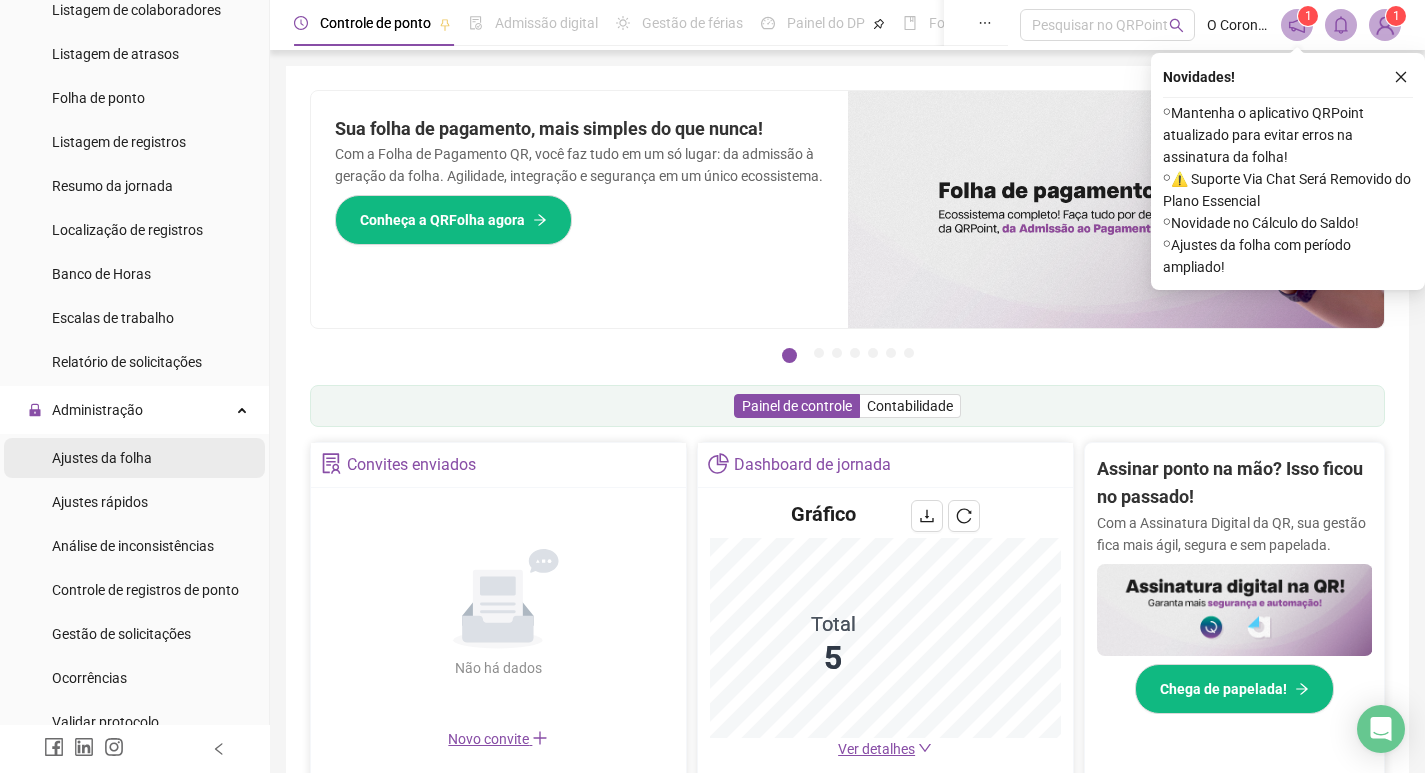 click on "Ajustes da folha" at bounding box center (102, 458) 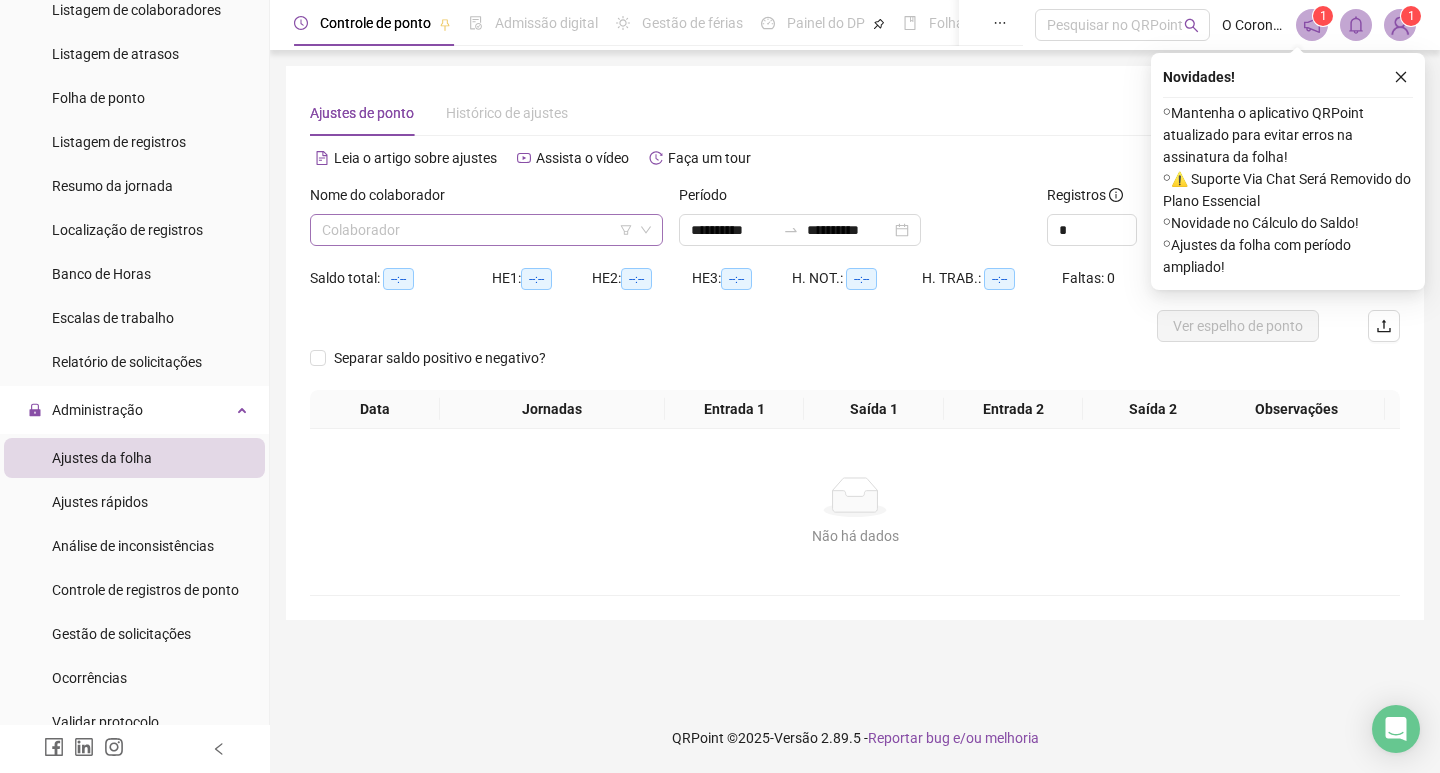 click at bounding box center (477, 230) 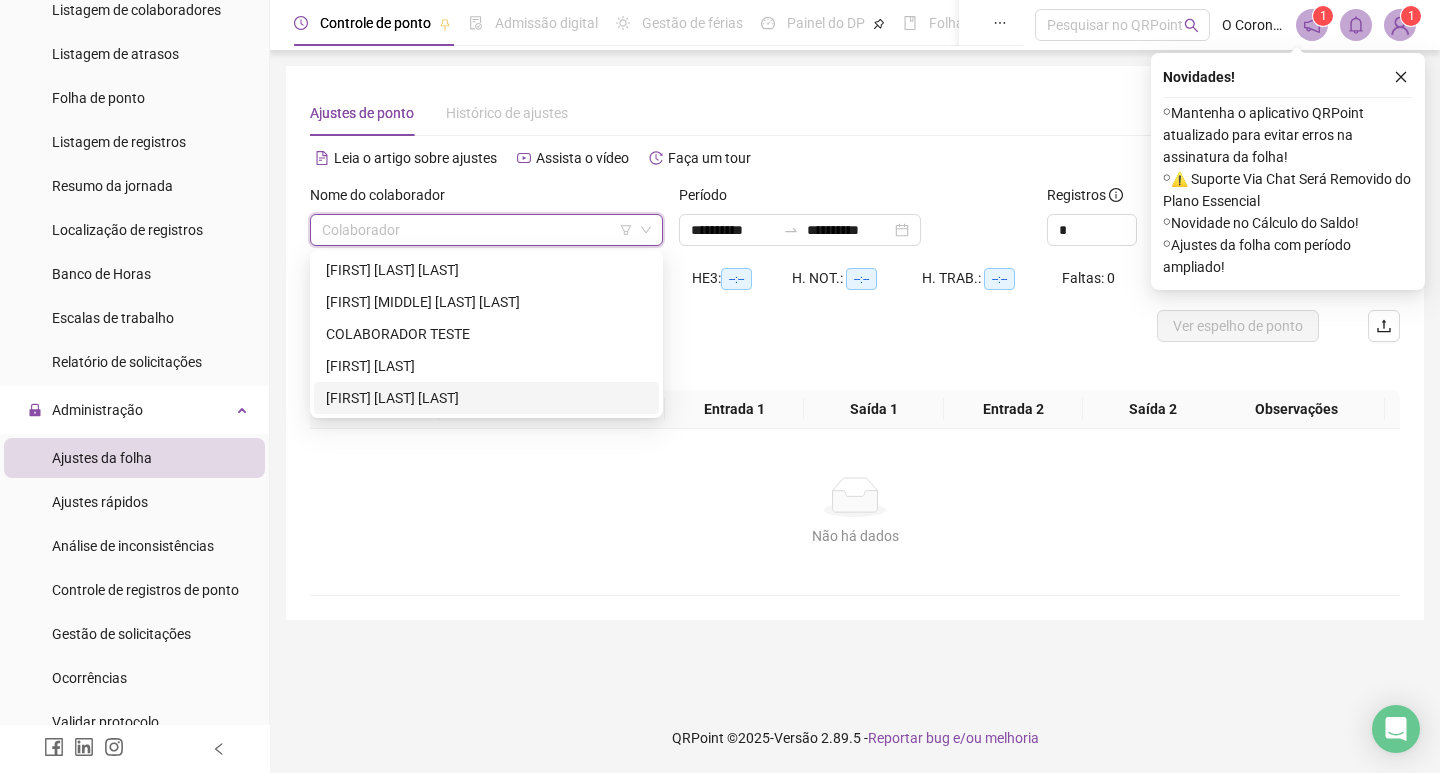click on "[FIRST] [LAST] [LAST]" at bounding box center (486, 398) 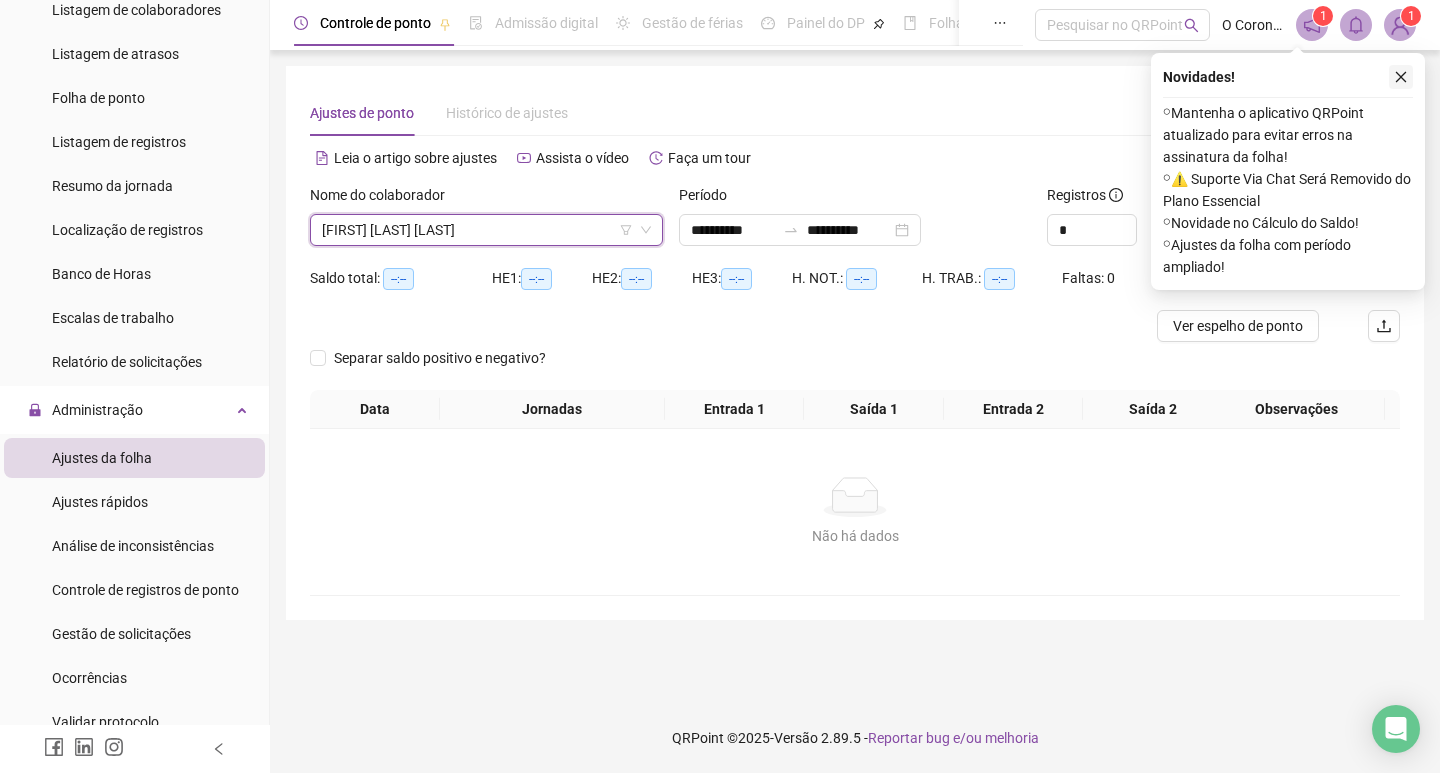 click at bounding box center (1401, 77) 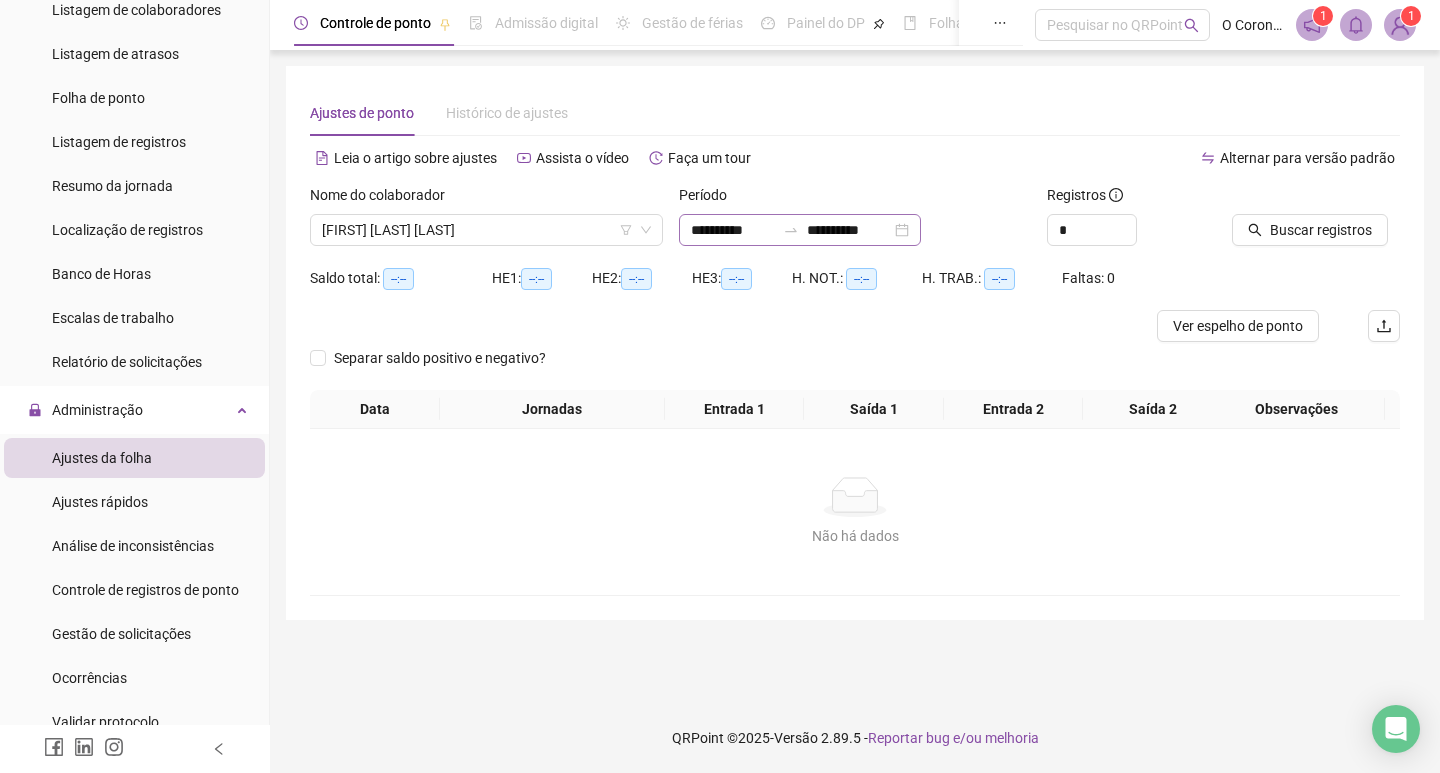 click on "**********" at bounding box center (800, 230) 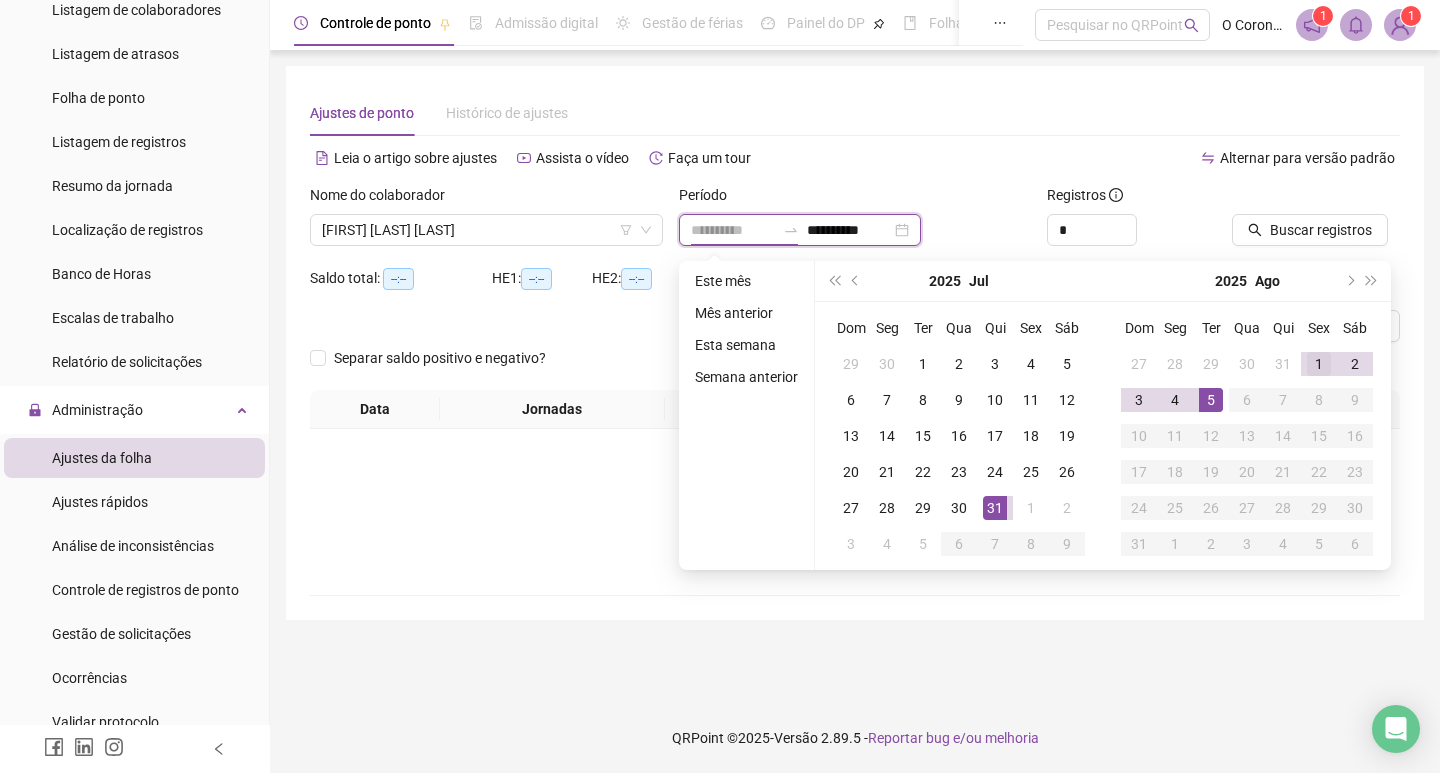type on "**********" 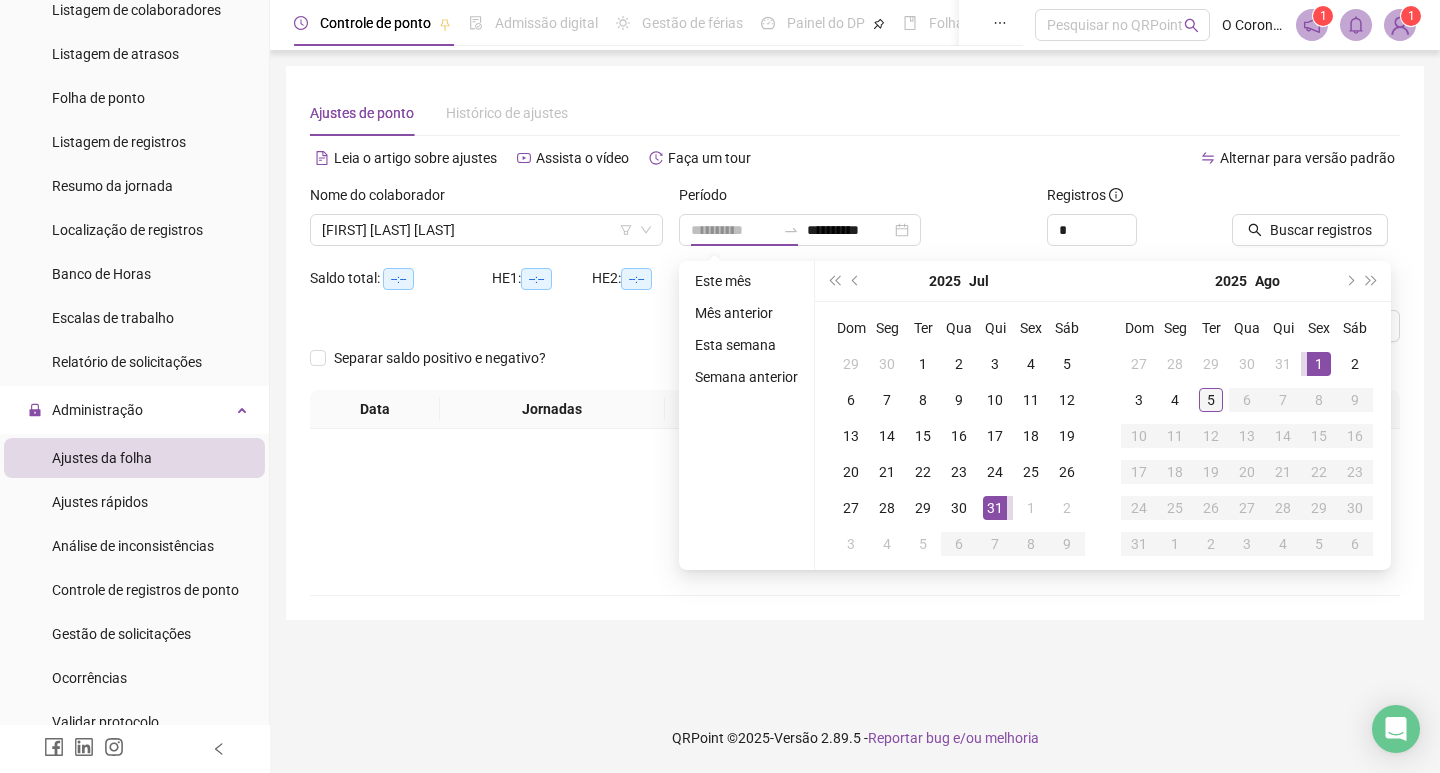 drag, startPoint x: 1325, startPoint y: 364, endPoint x: 1210, endPoint y: 389, distance: 117.68602 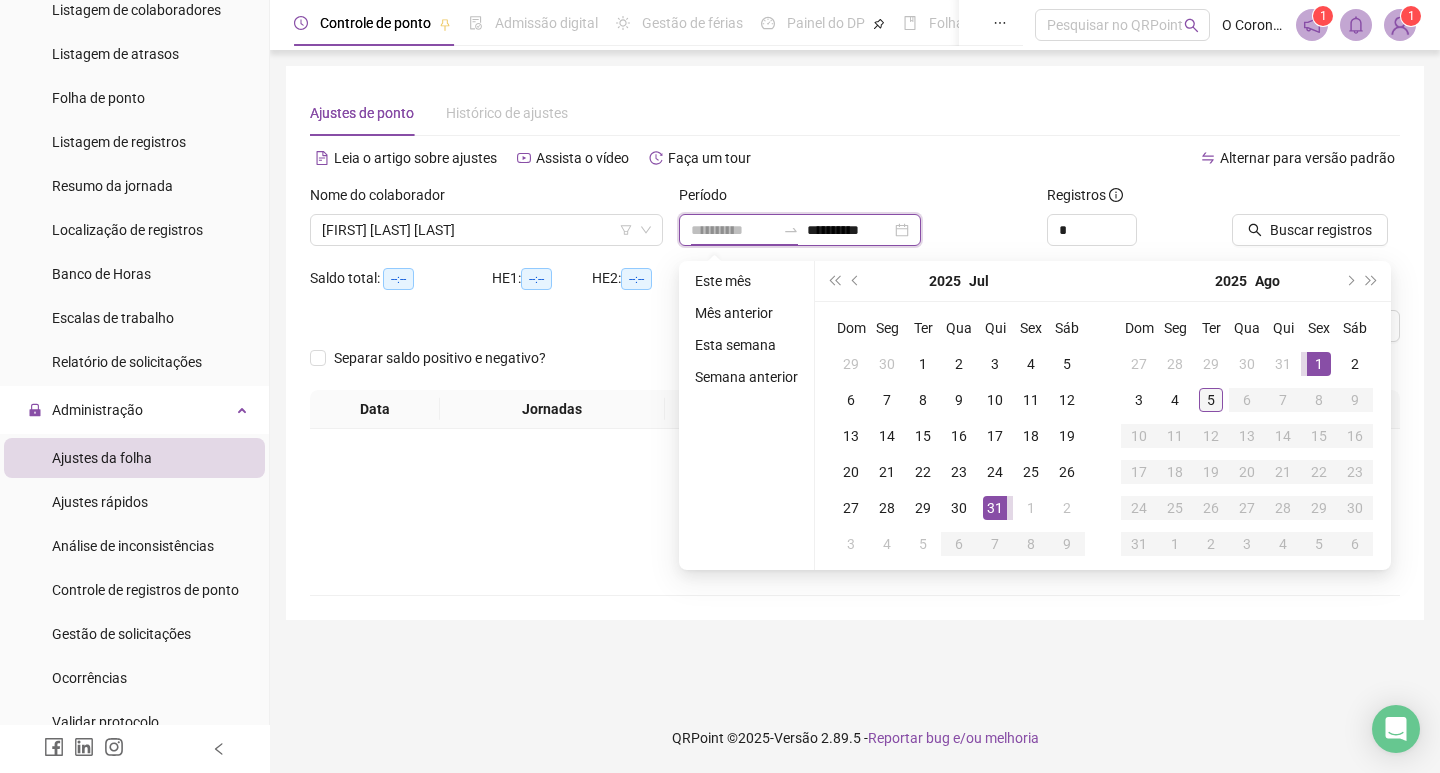 type on "**********" 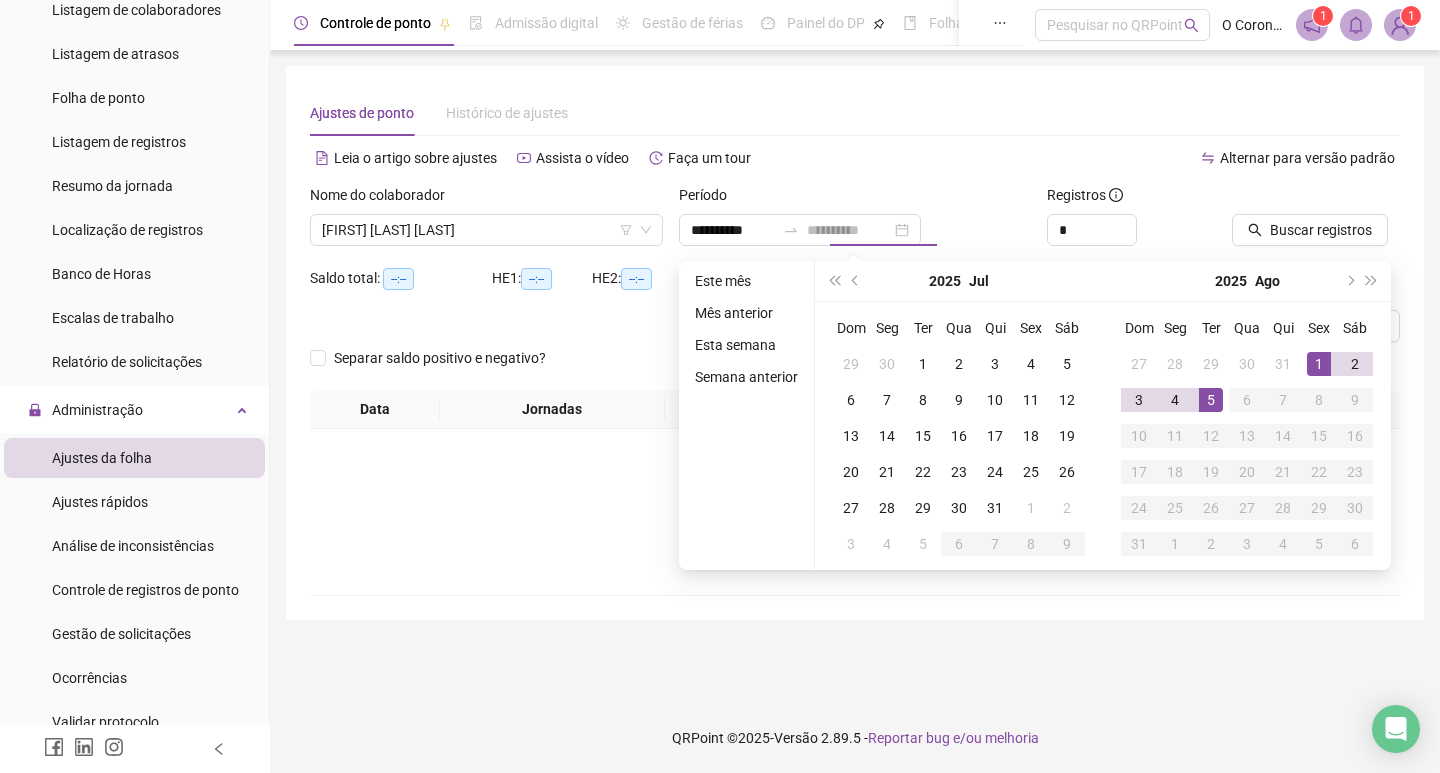 click on "5" at bounding box center [1211, 400] 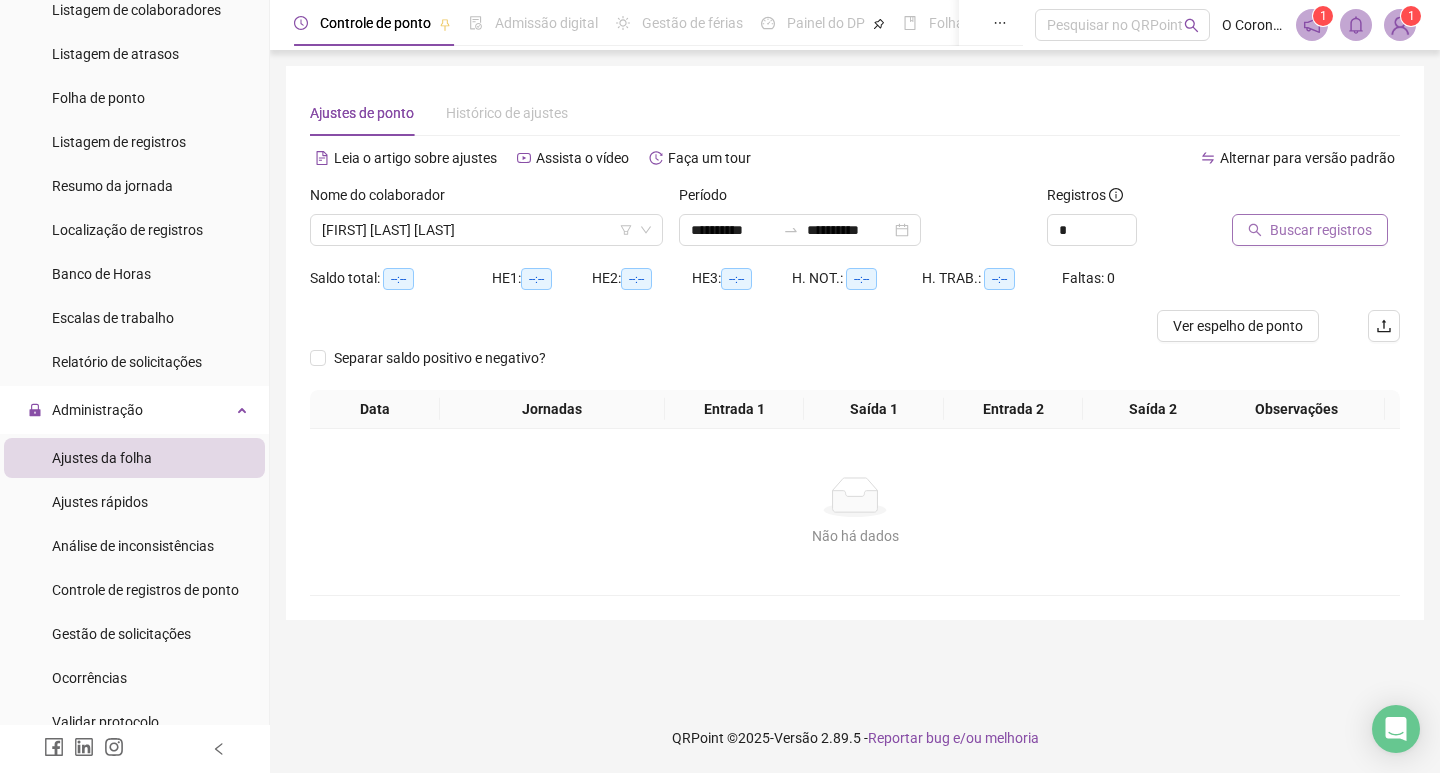 click on "Buscar registros" at bounding box center [1321, 230] 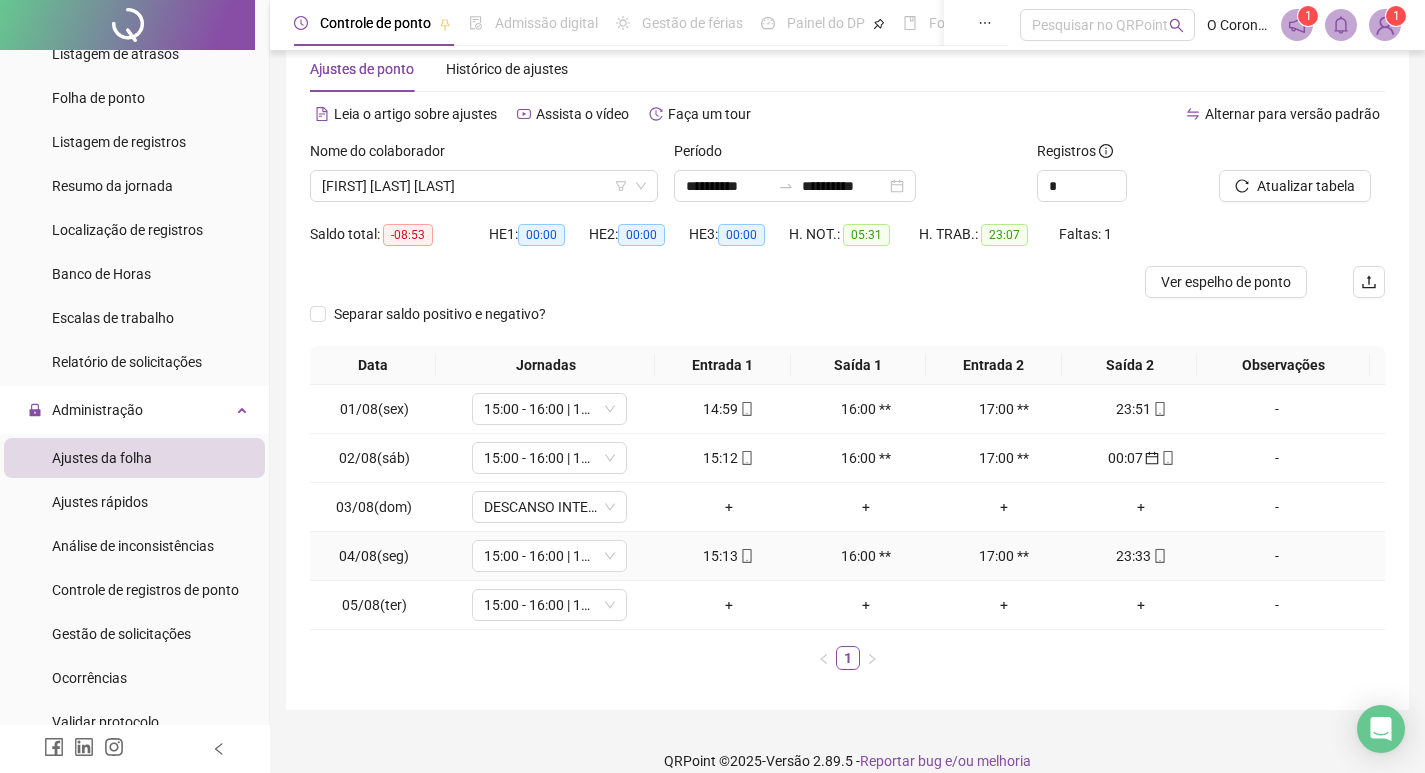 scroll, scrollTop: 67, scrollLeft: 0, axis: vertical 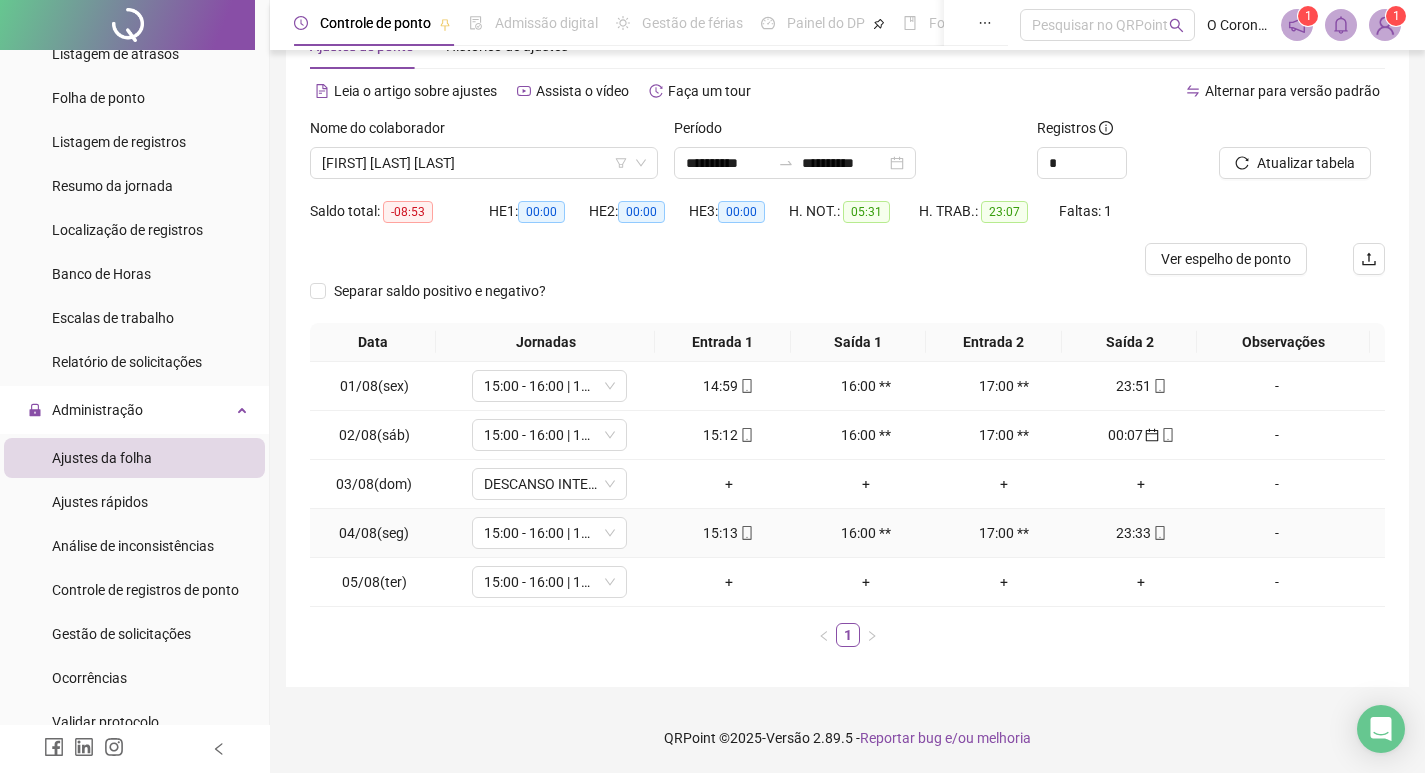 click on "15:13" at bounding box center [729, 533] 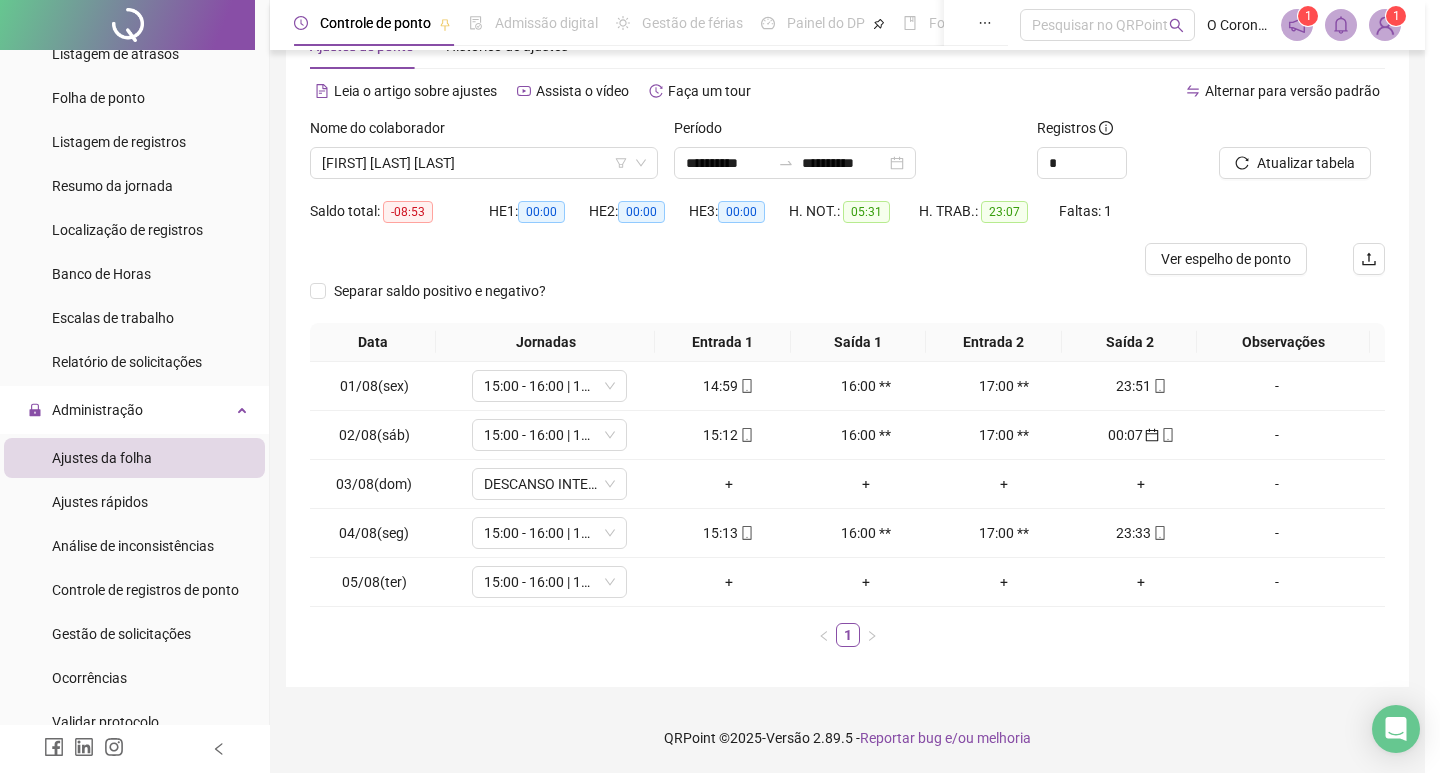 type on "**********" 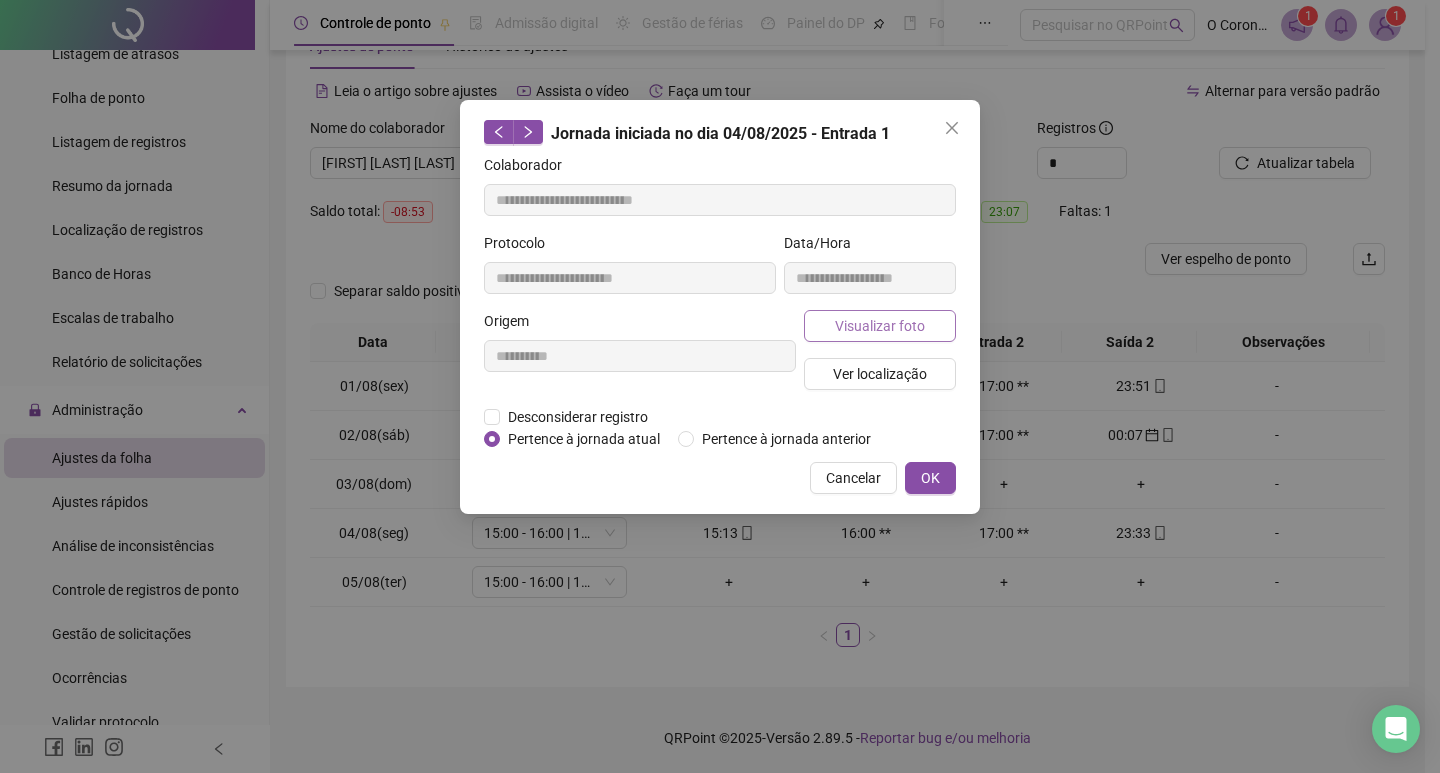 click on "Visualizar foto" at bounding box center (880, 326) 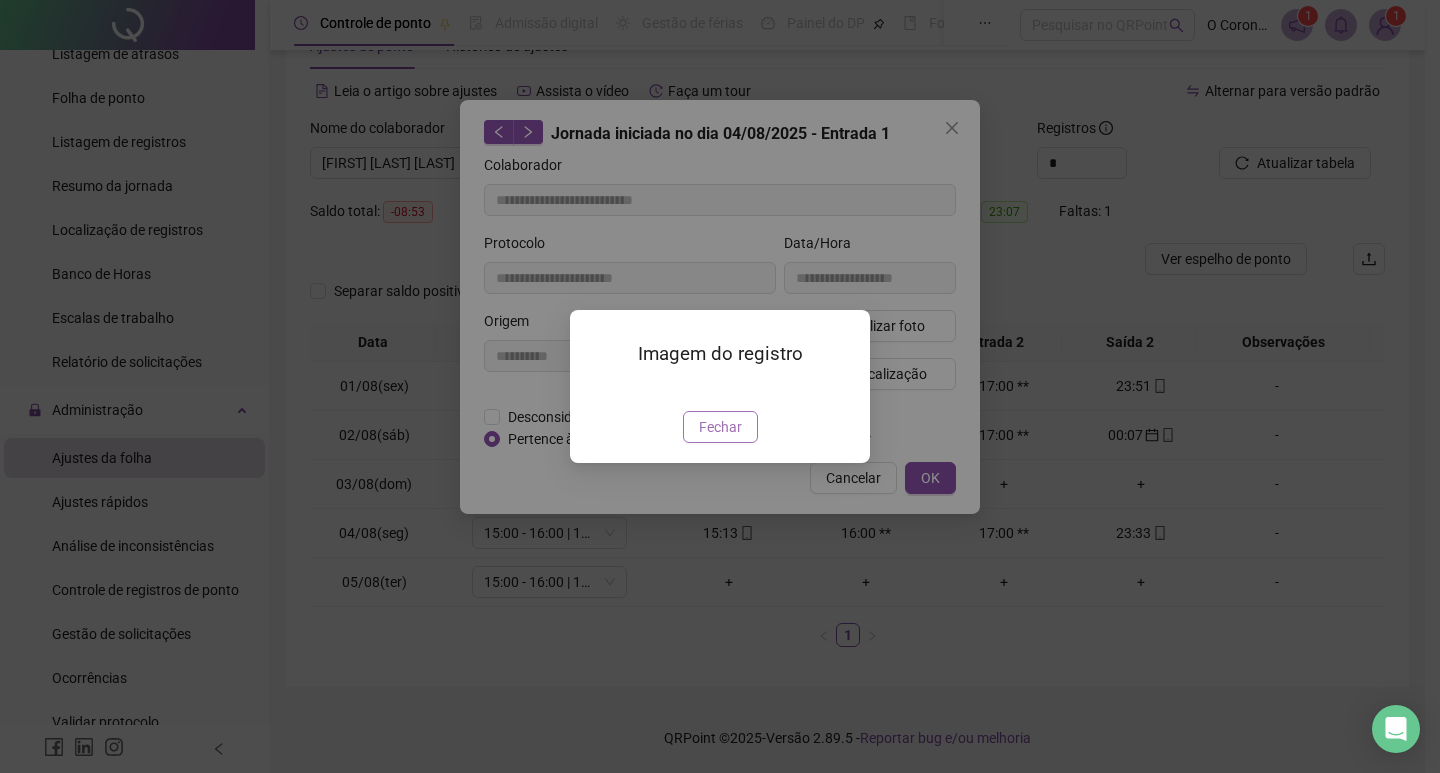 click on "Fechar" at bounding box center [720, 427] 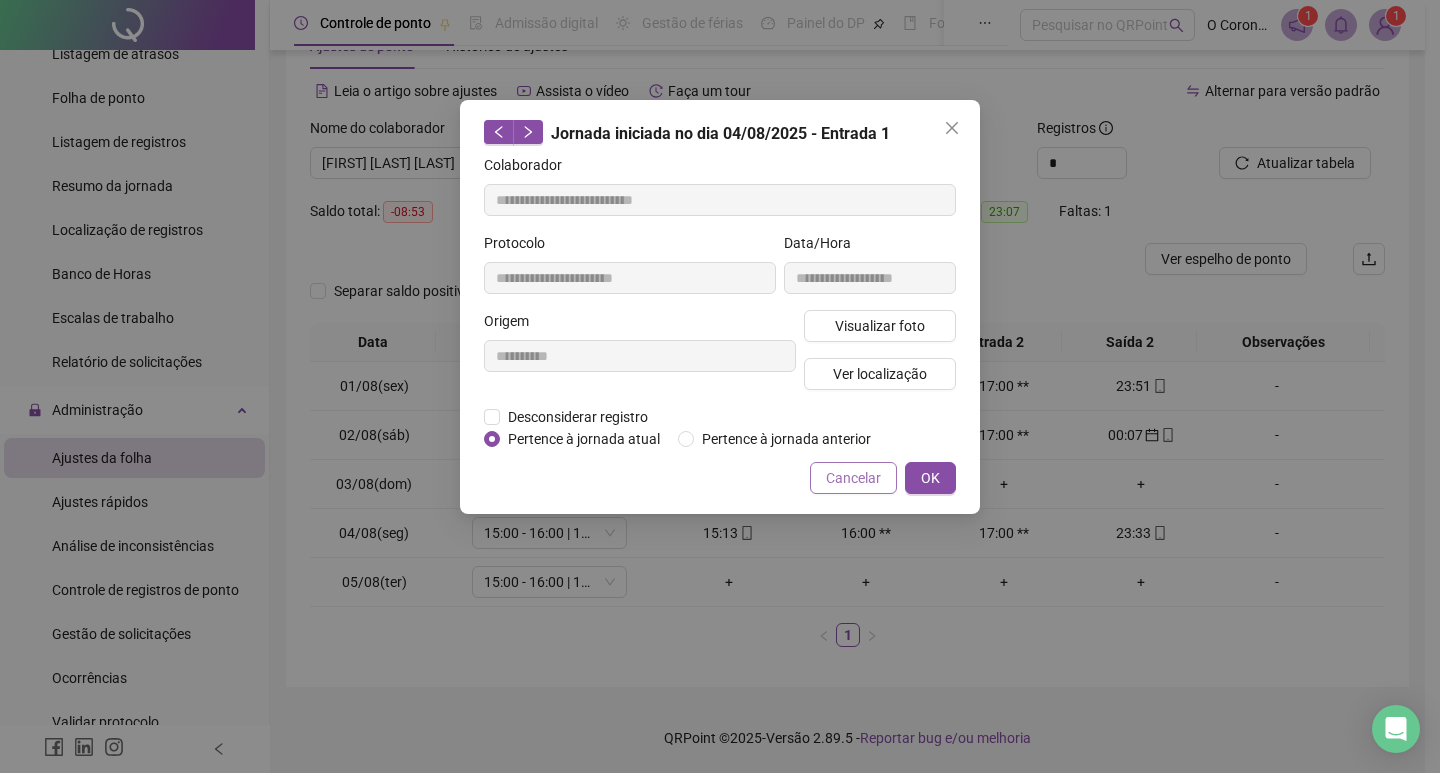 click on "Cancelar" at bounding box center (853, 478) 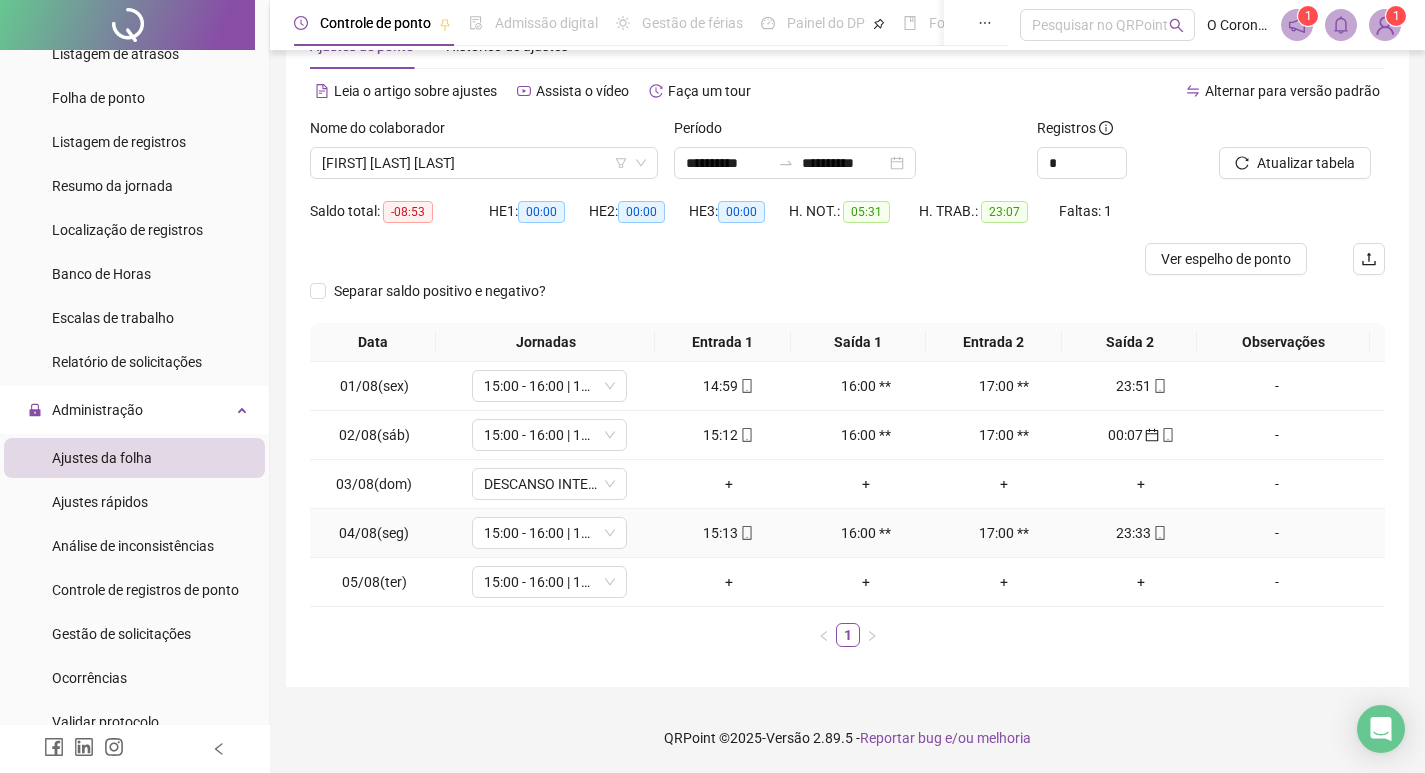 click 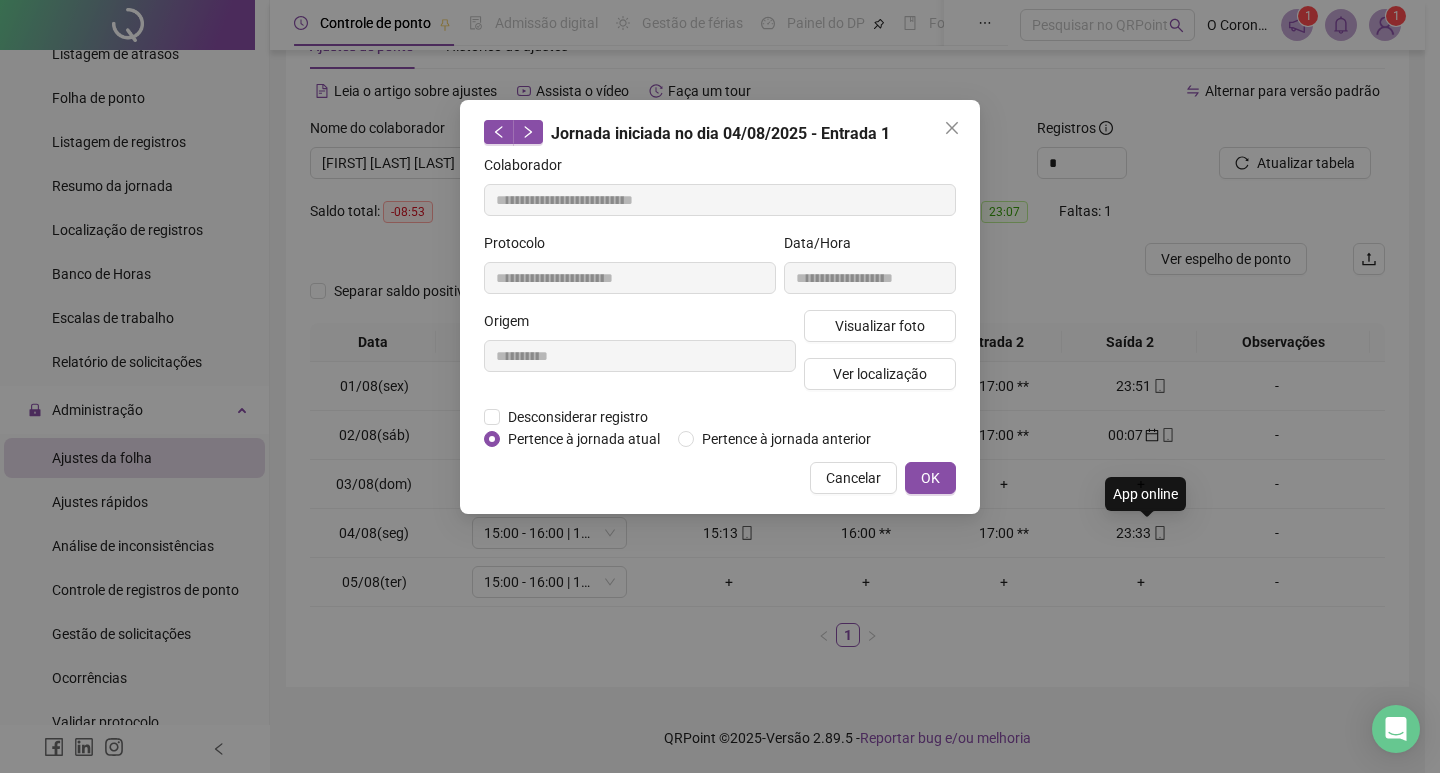 type on "**********" 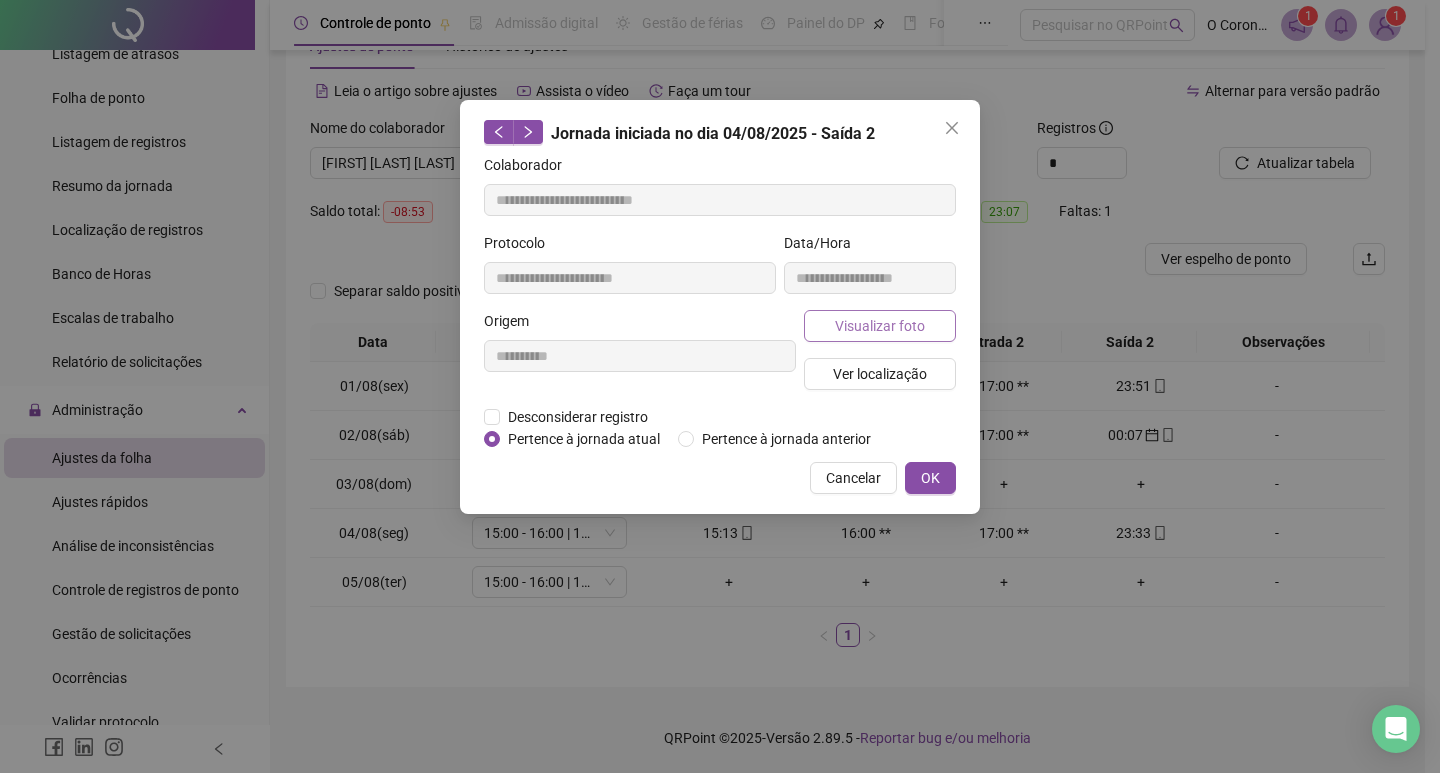 click on "Visualizar foto" at bounding box center (880, 326) 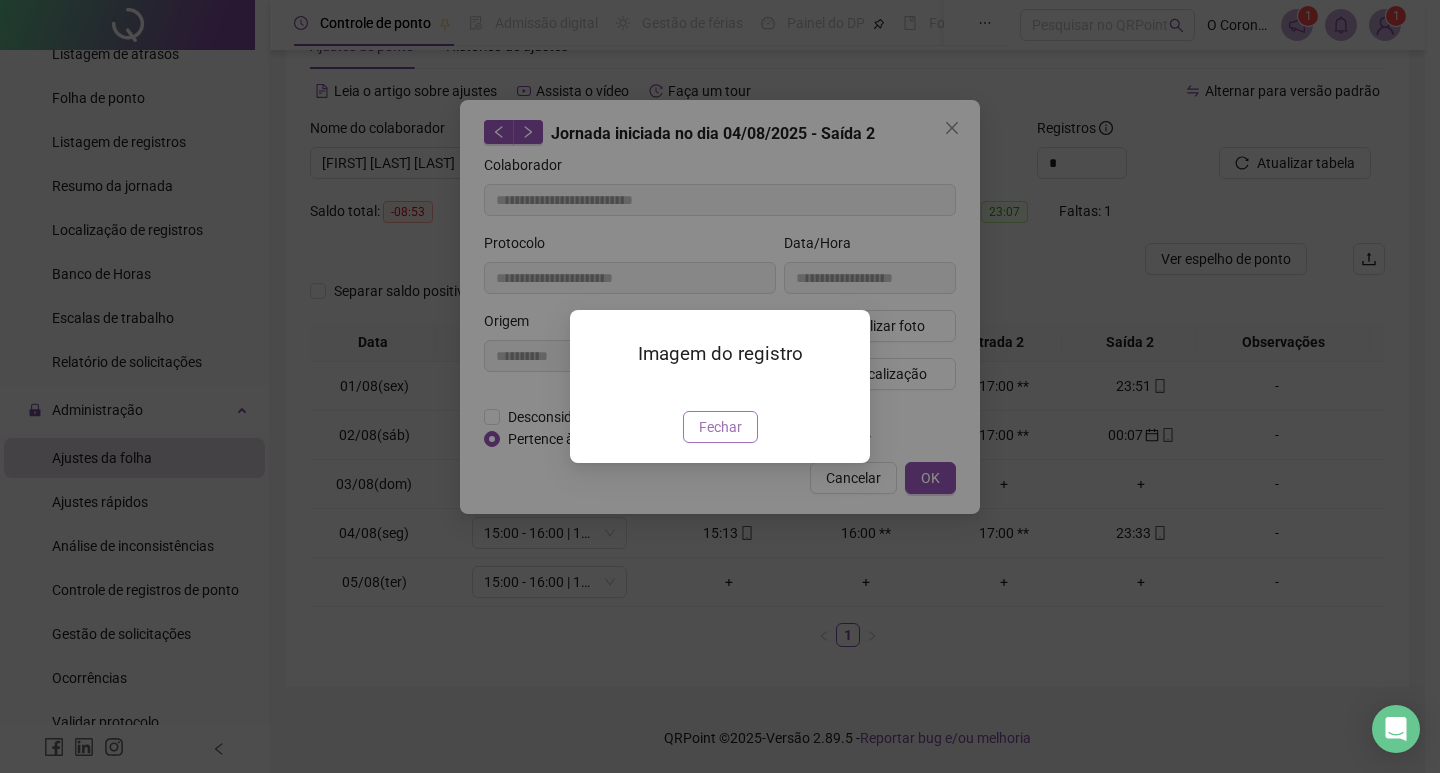click on "Fechar" at bounding box center [720, 427] 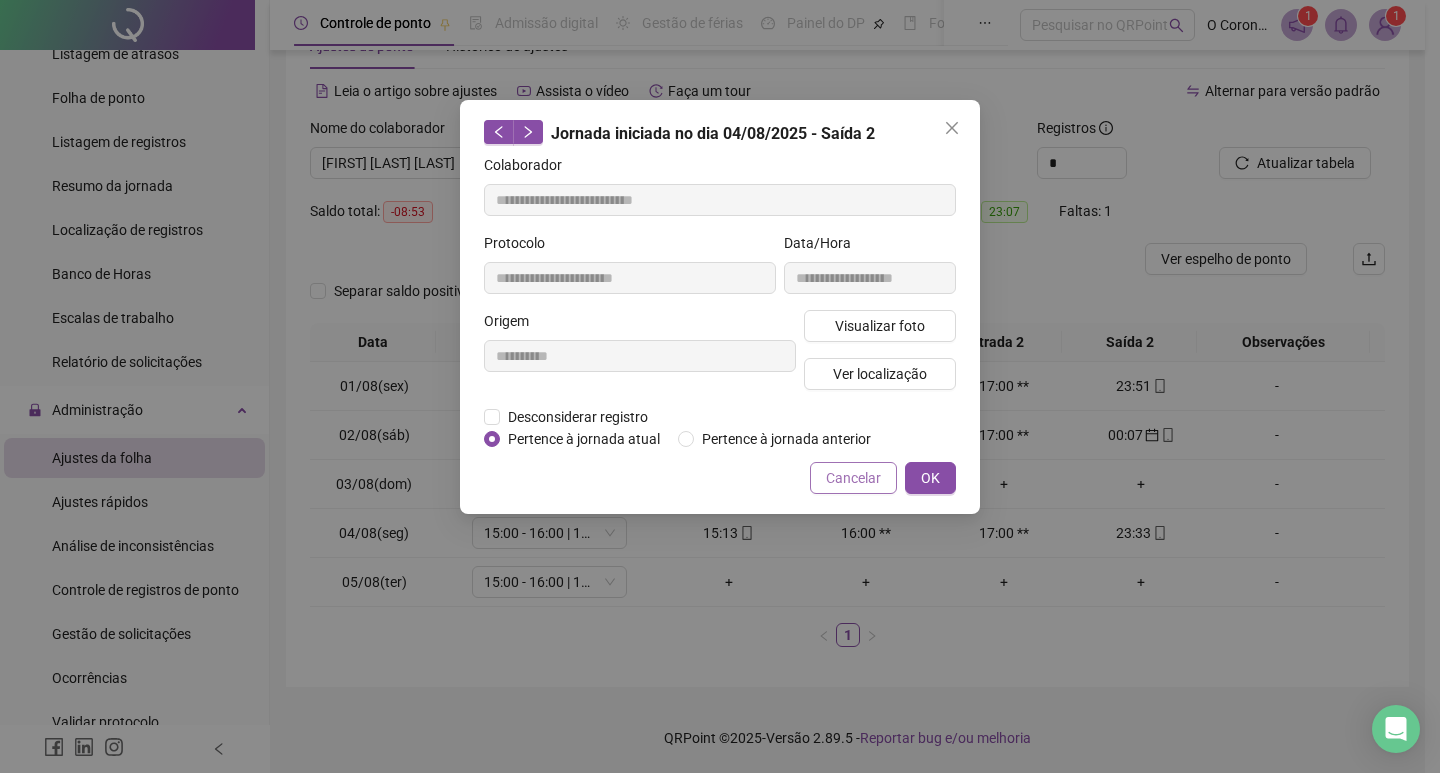 click on "Cancelar" at bounding box center (853, 478) 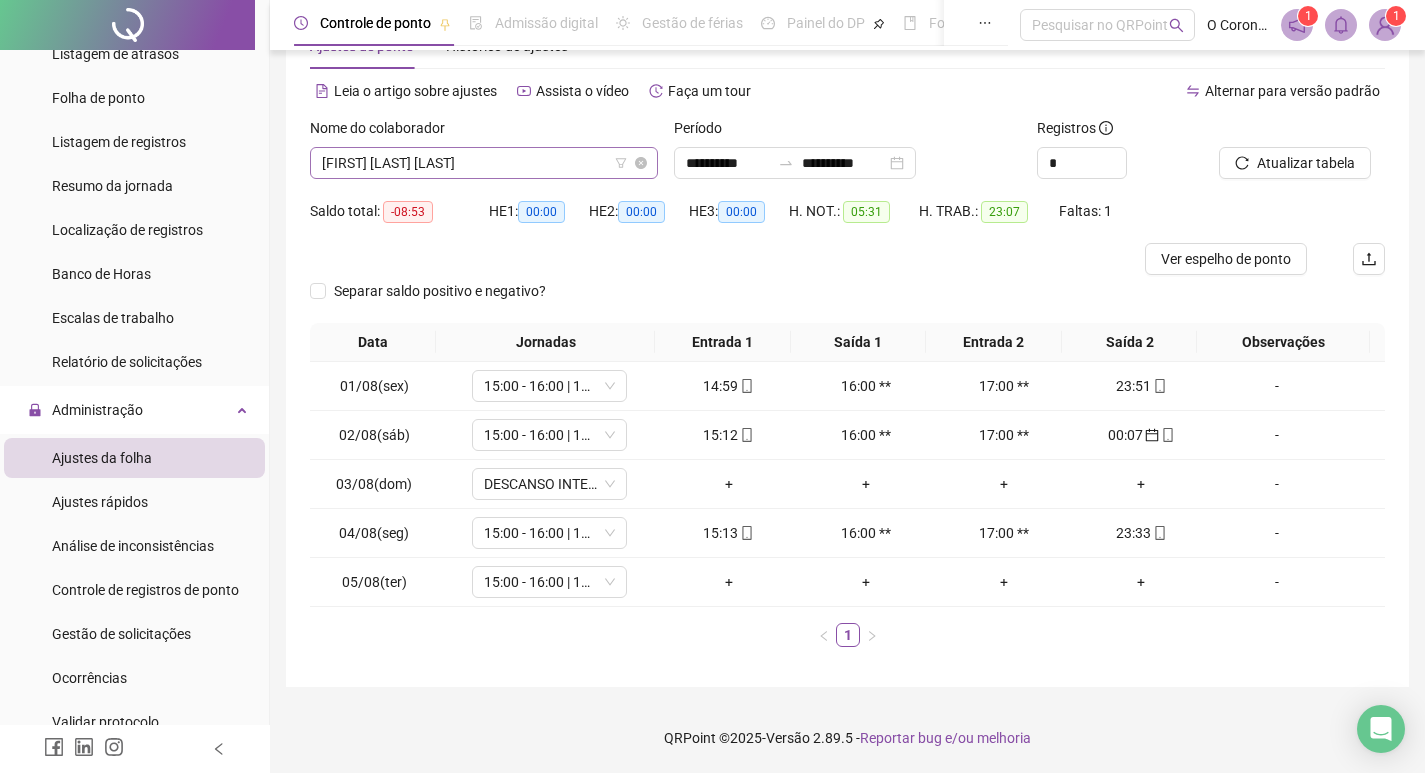 click on "[FIRST] [LAST] [LAST]" at bounding box center [484, 163] 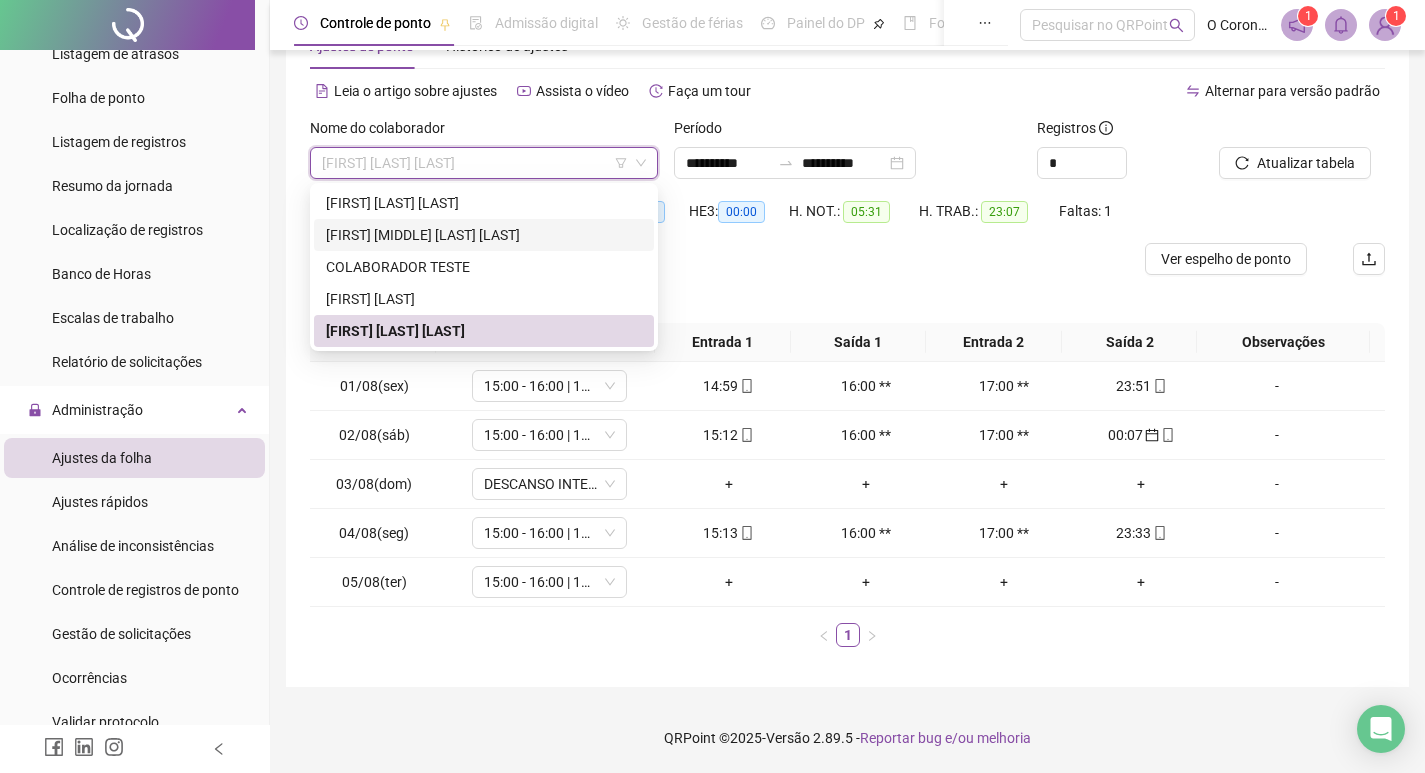 click on "[FIRST] [MIDDLE] [LAST] [LAST]" at bounding box center (484, 235) 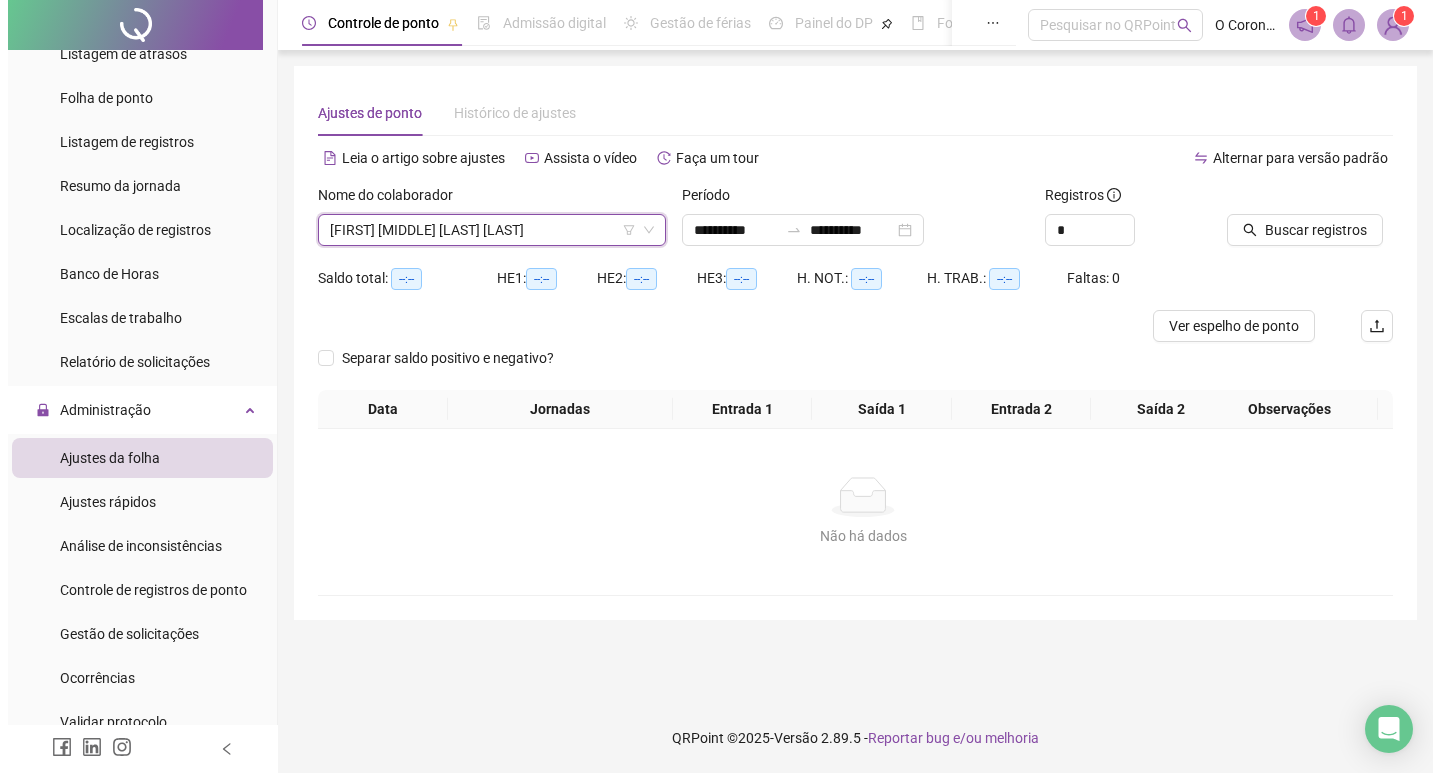scroll, scrollTop: 0, scrollLeft: 0, axis: both 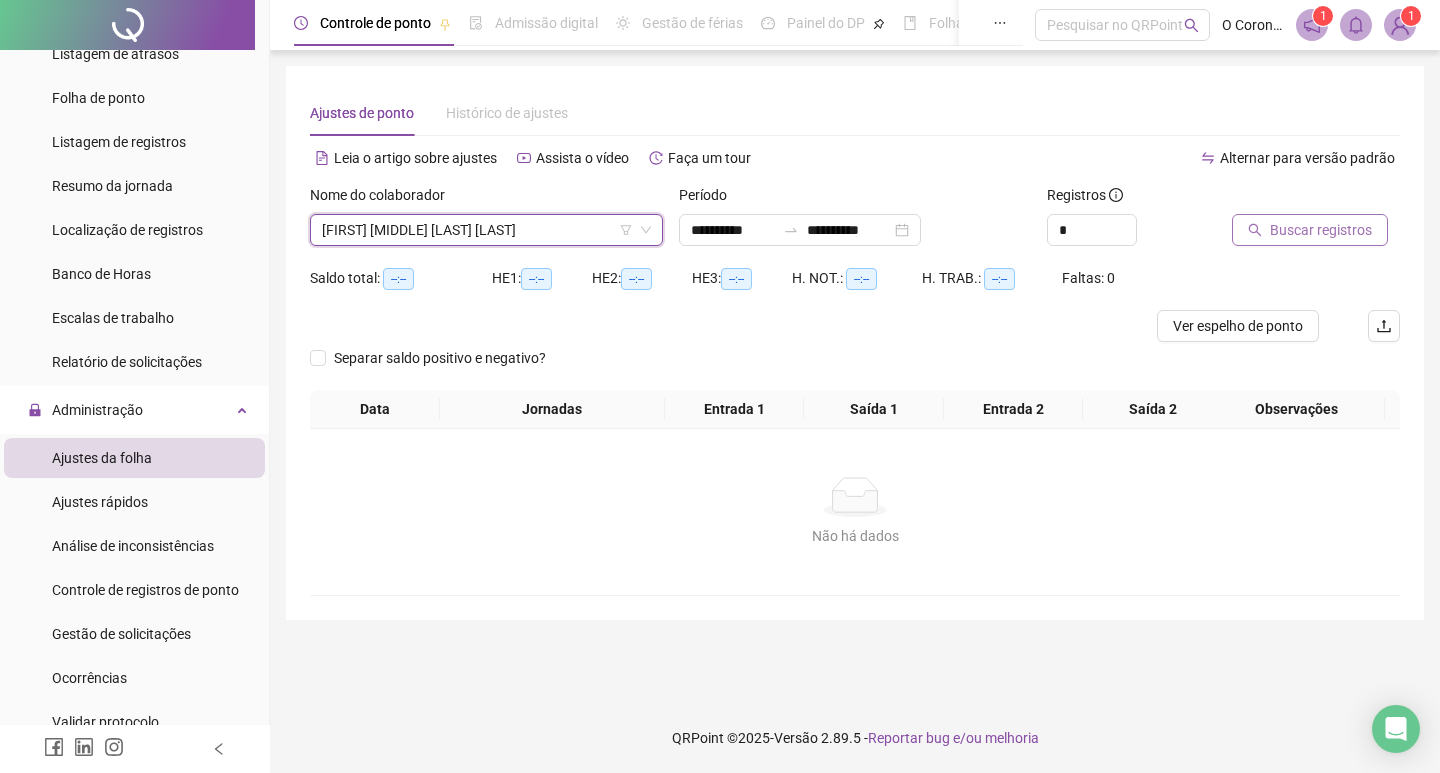 click on "Buscar registros" at bounding box center [1321, 230] 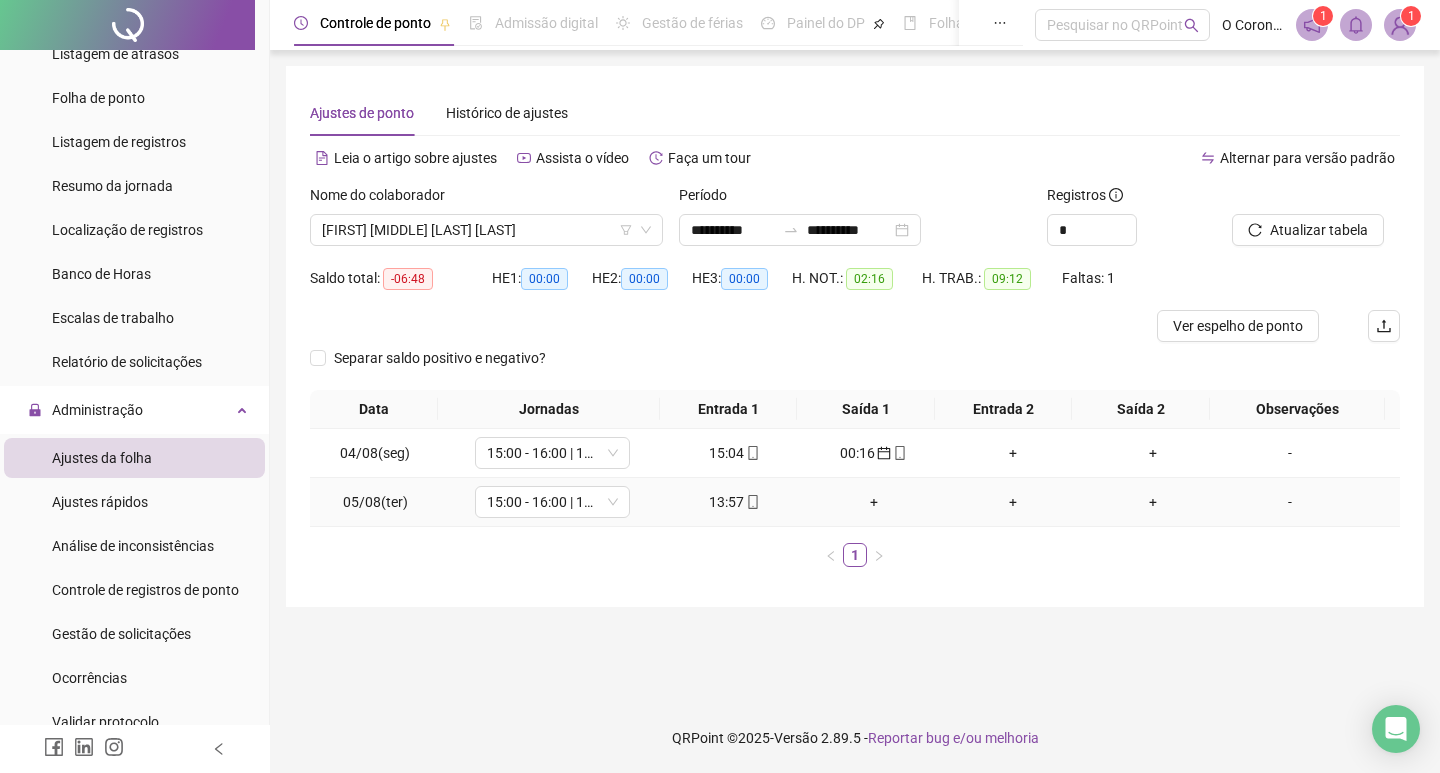 click on "13:57" at bounding box center (735, 502) 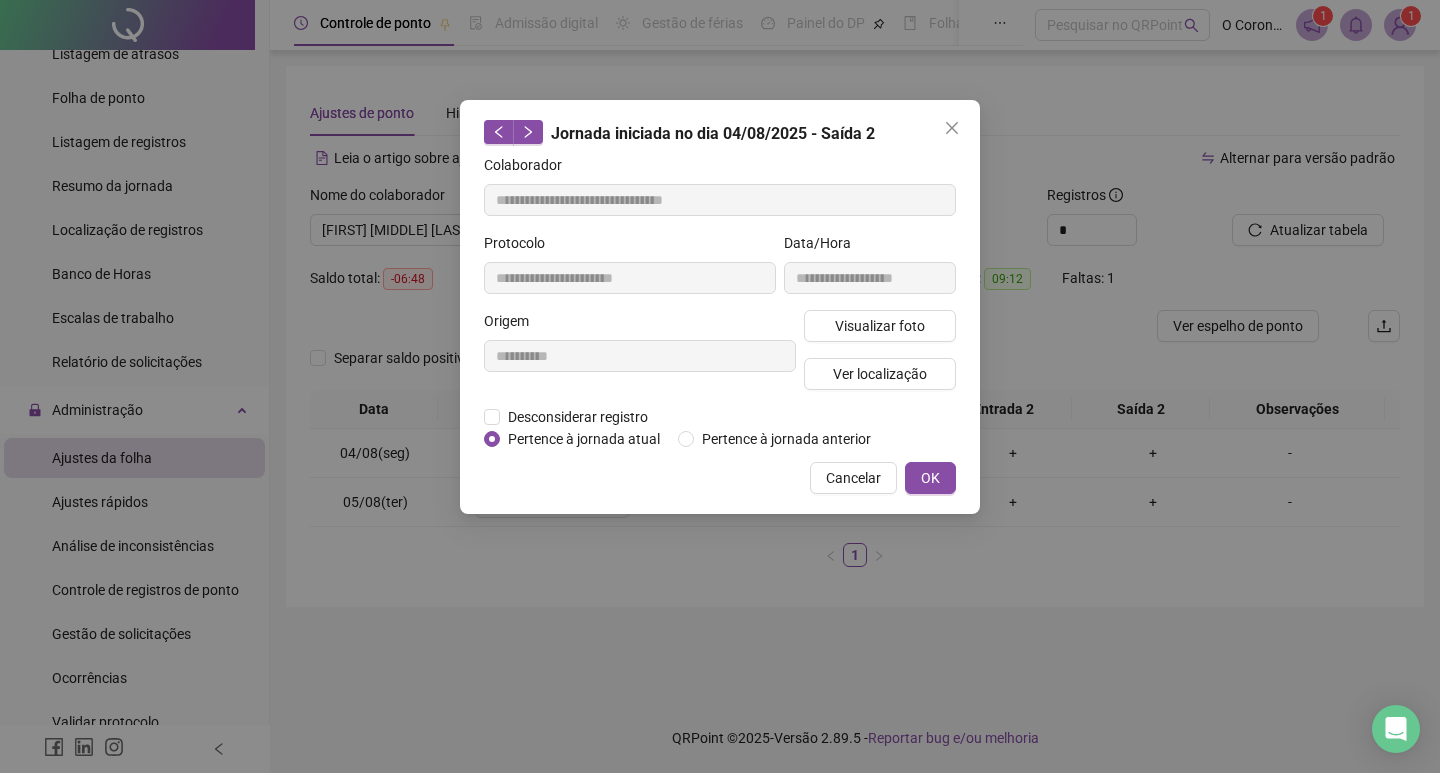 type on "**********" 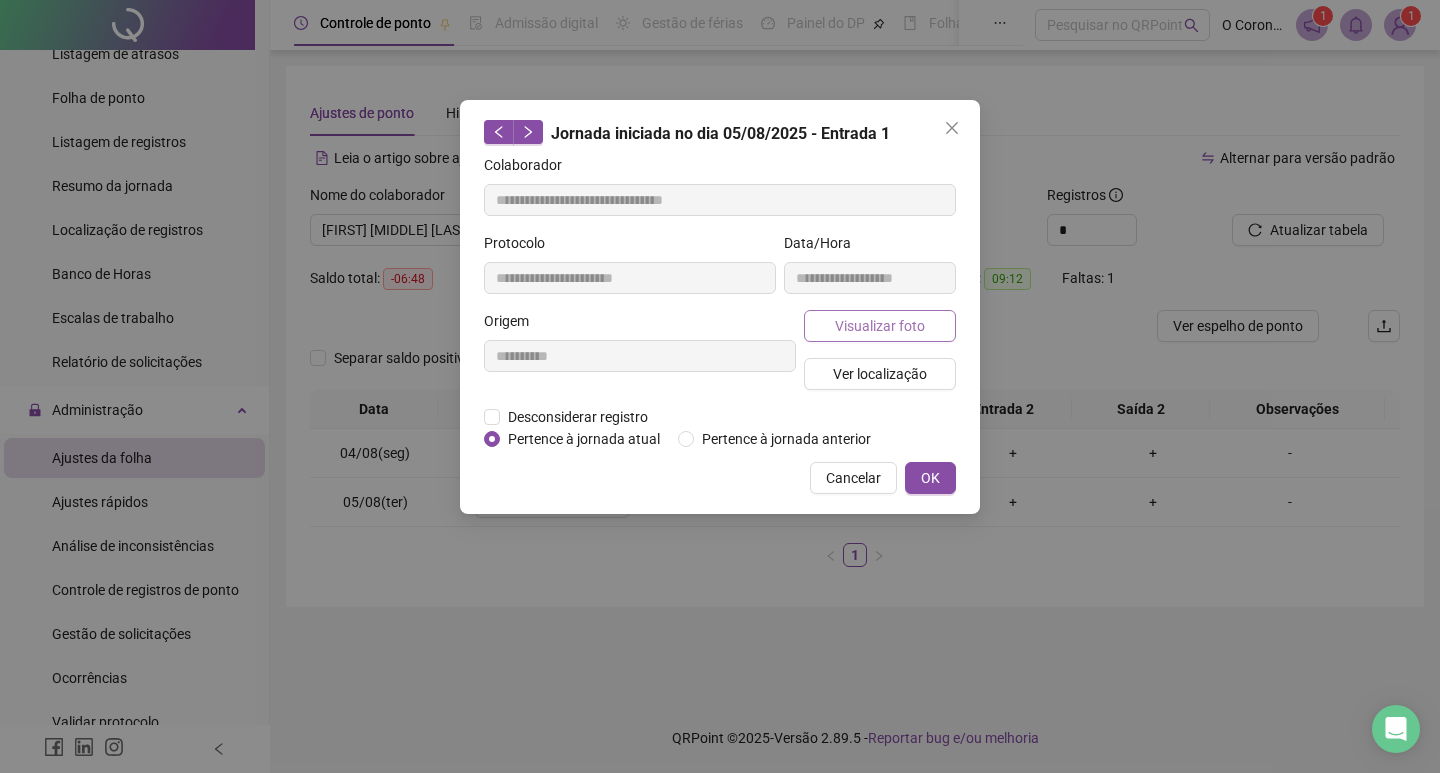 click on "Visualizar foto" at bounding box center (880, 326) 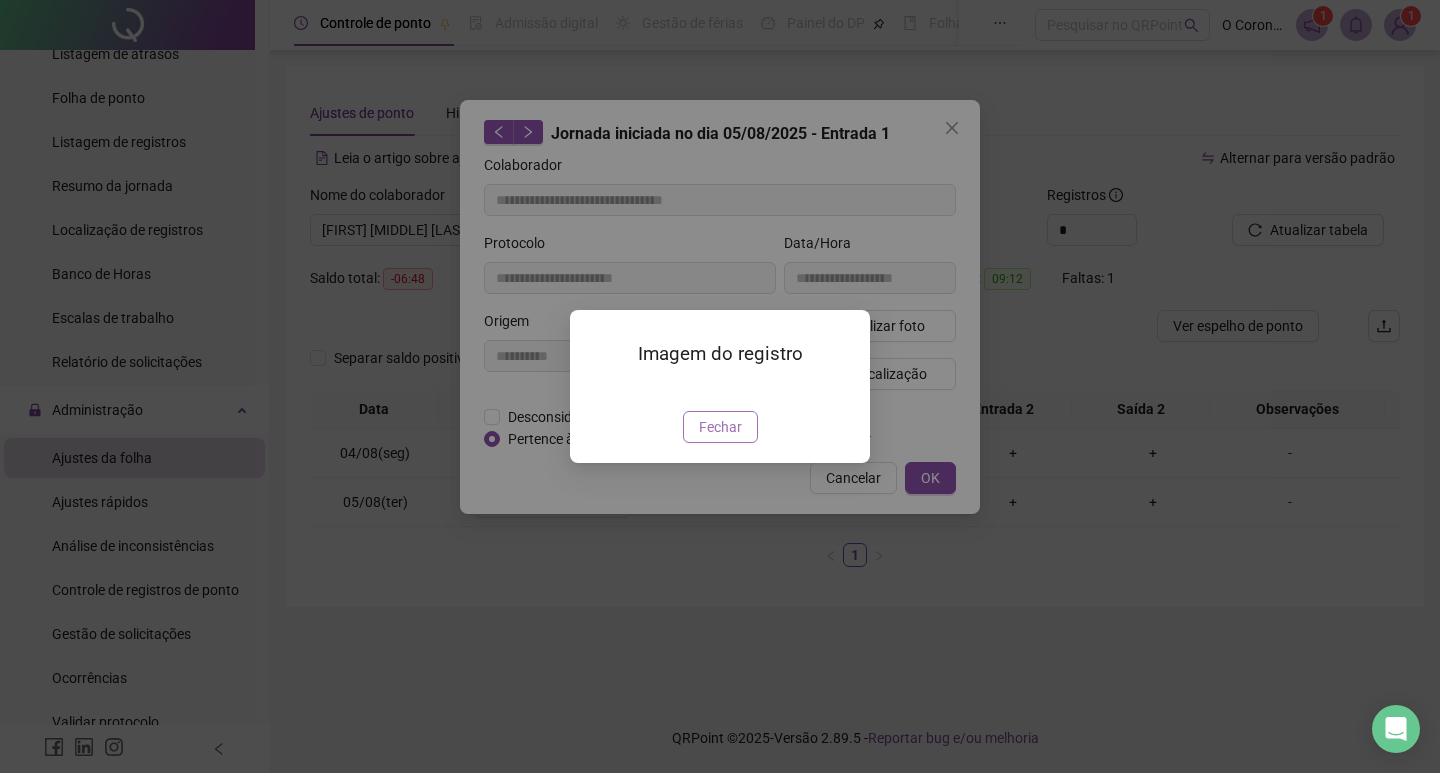 click on "Fechar" at bounding box center [720, 427] 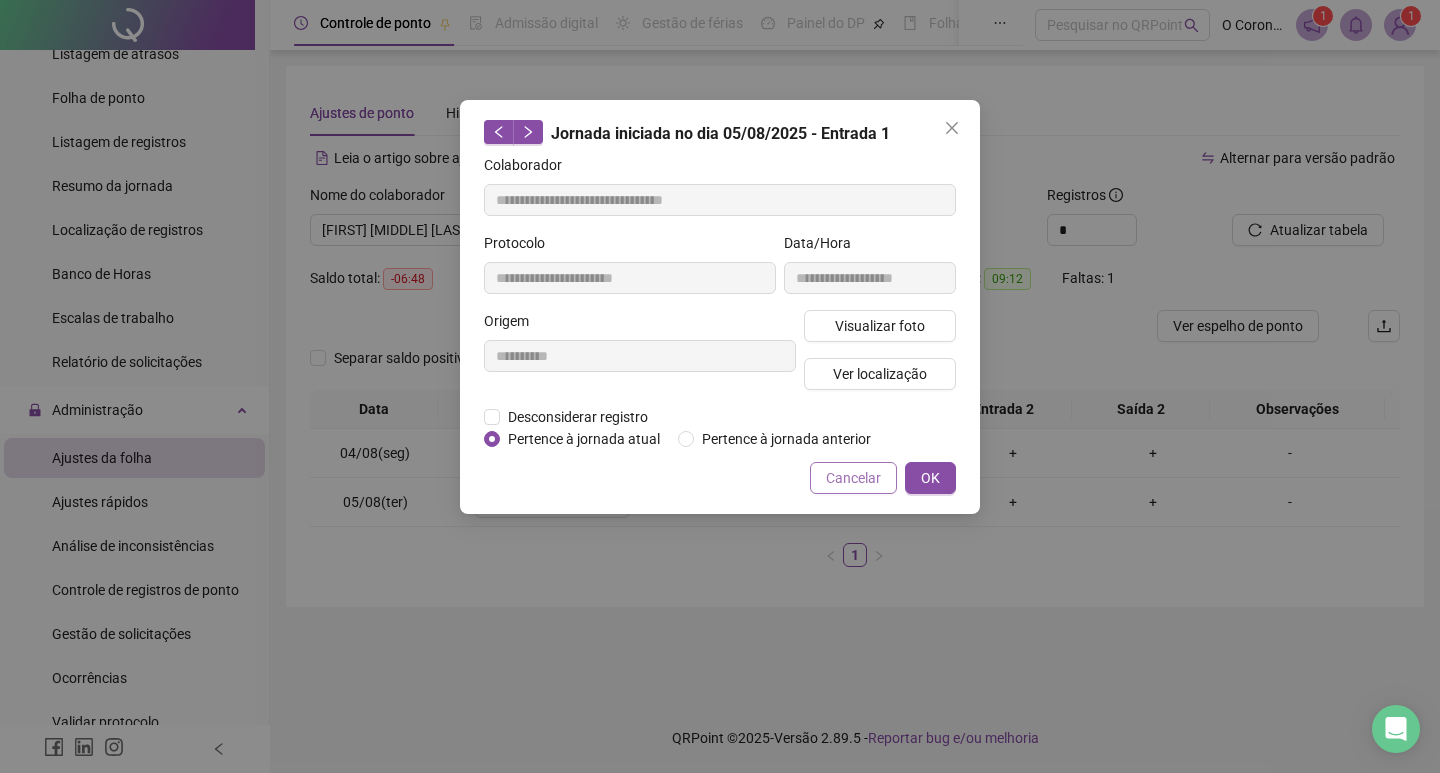 click on "Cancelar" at bounding box center (853, 478) 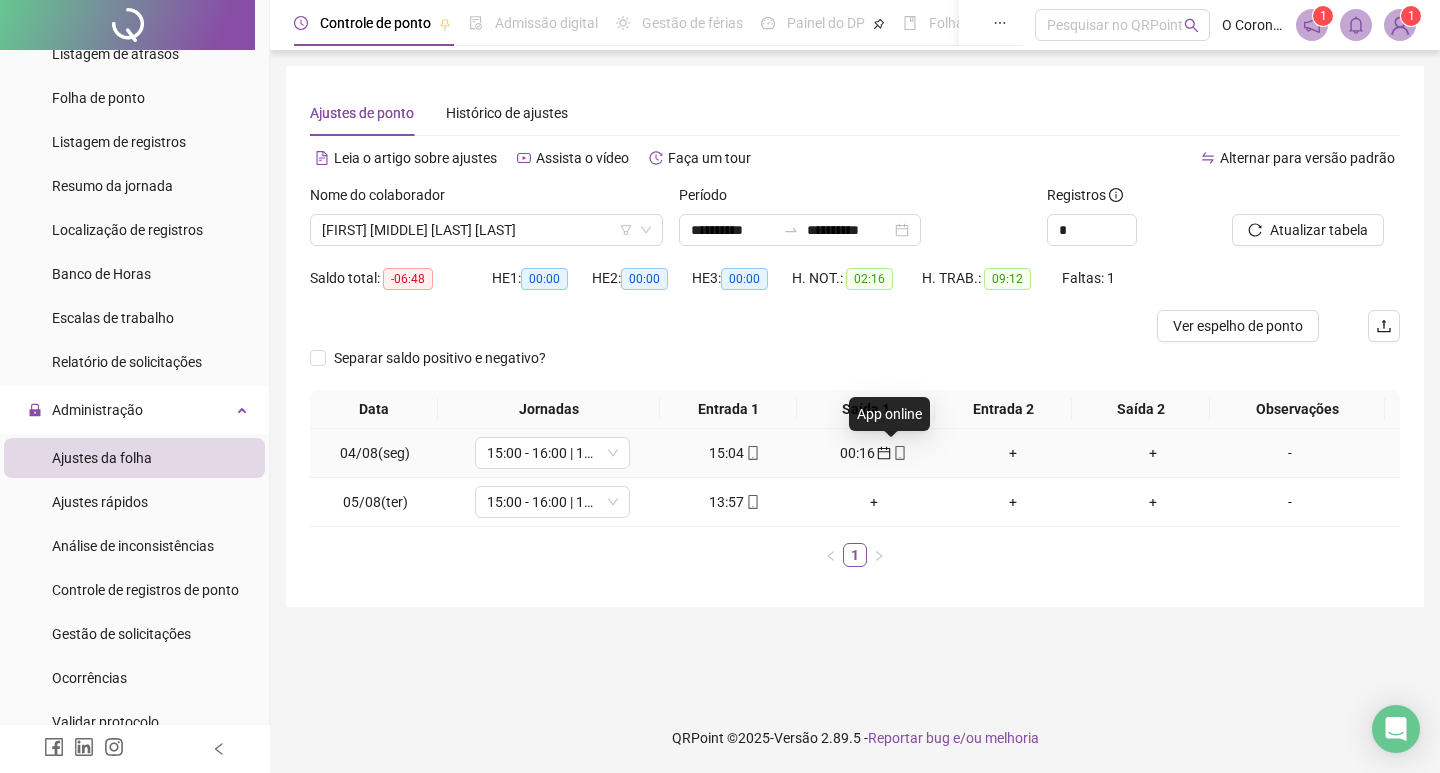 click 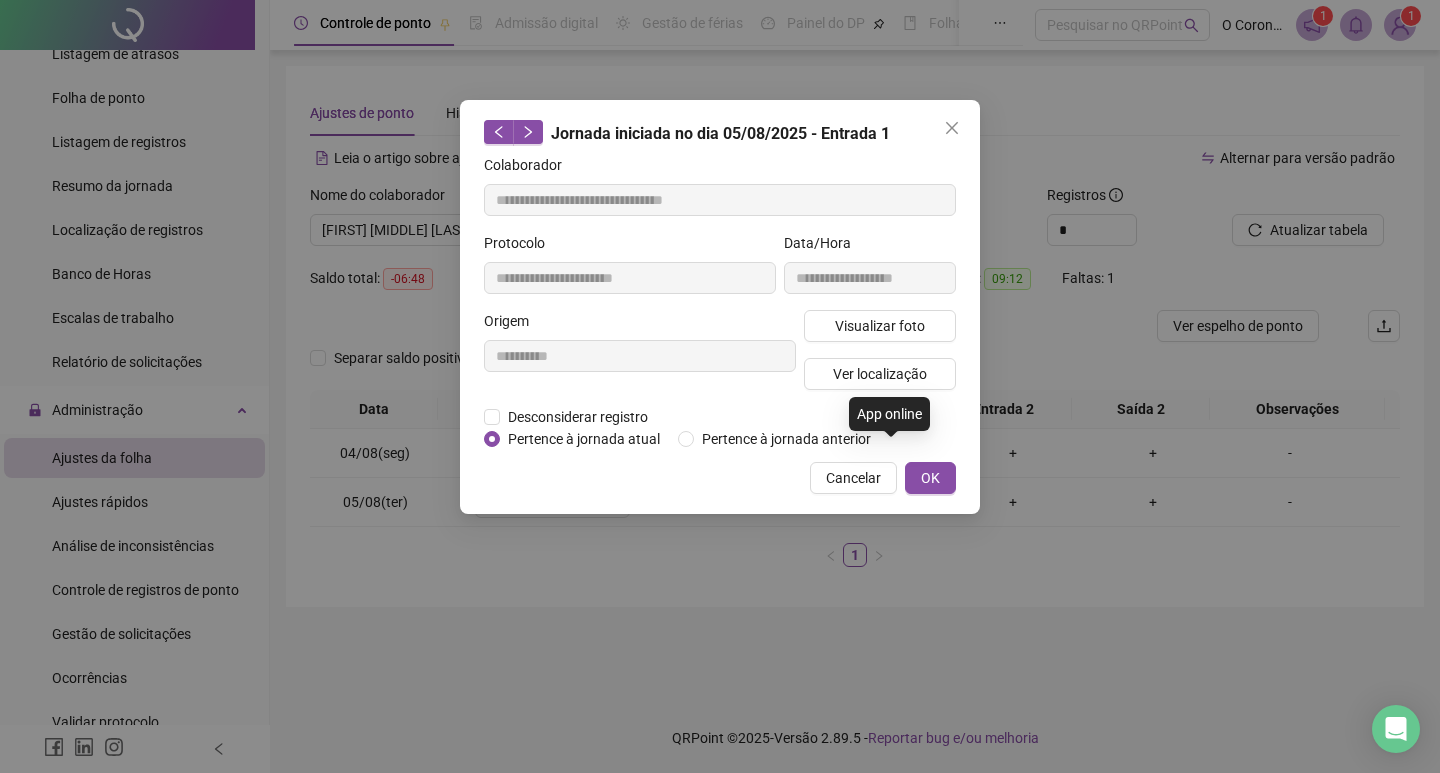 type on "**********" 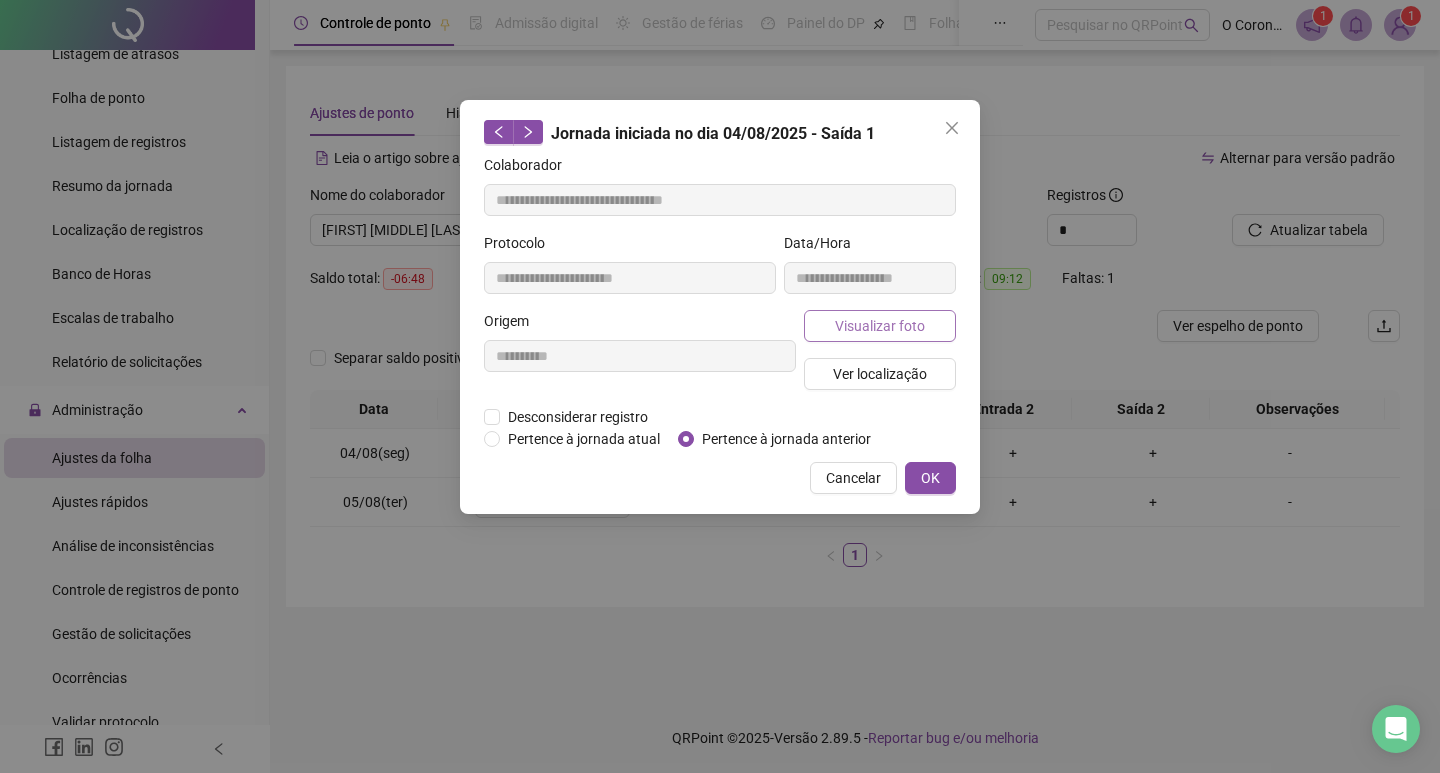 click on "Visualizar foto" at bounding box center (880, 326) 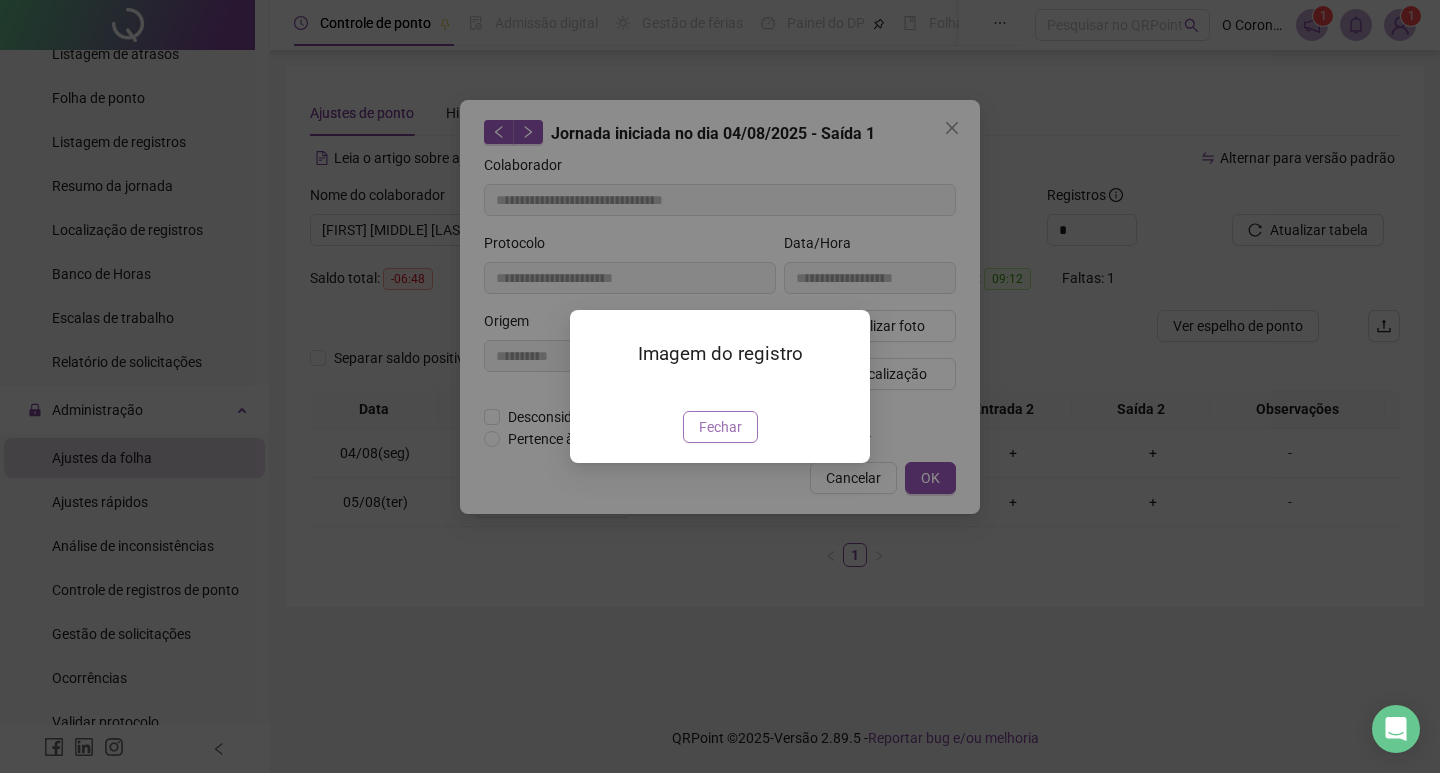 click on "Fechar" at bounding box center [720, 427] 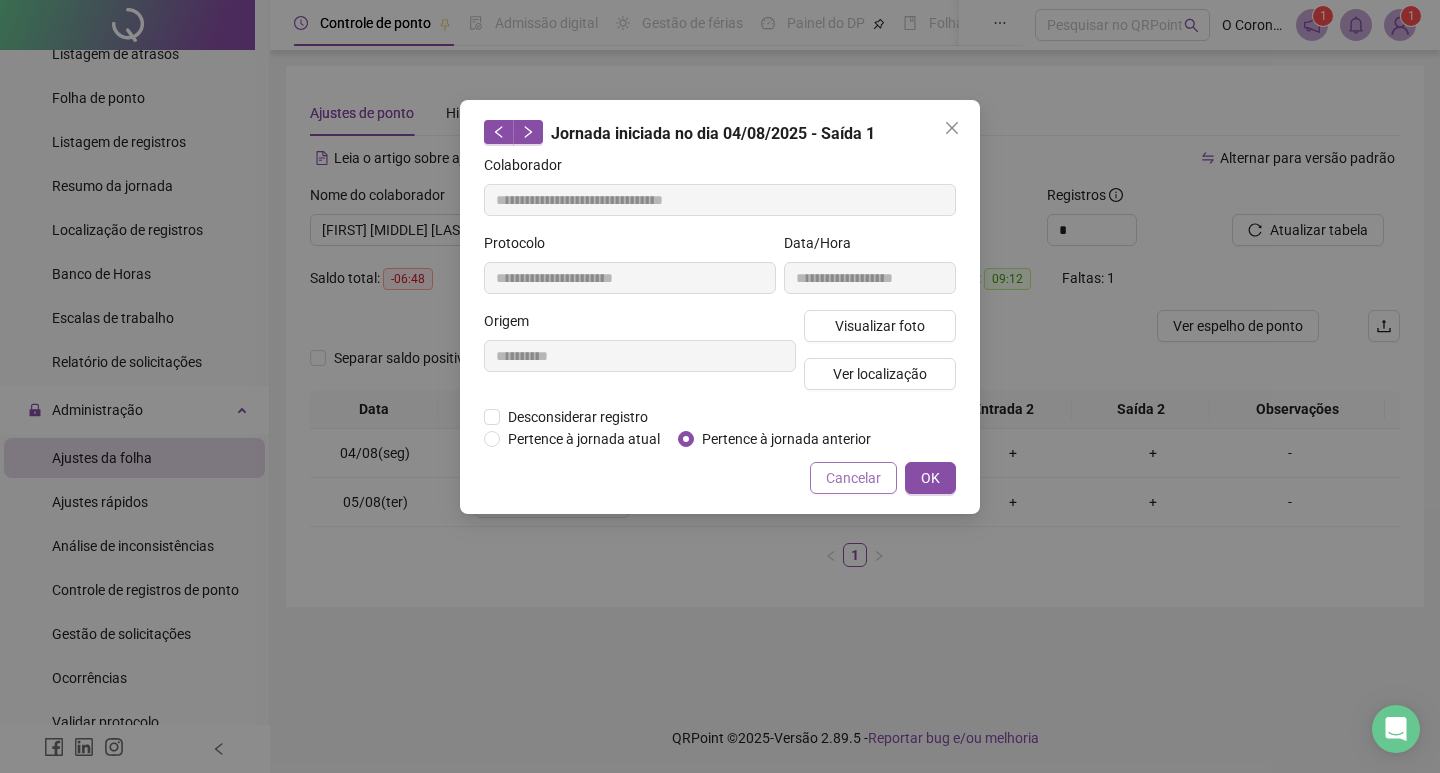 click on "Cancelar" at bounding box center [853, 478] 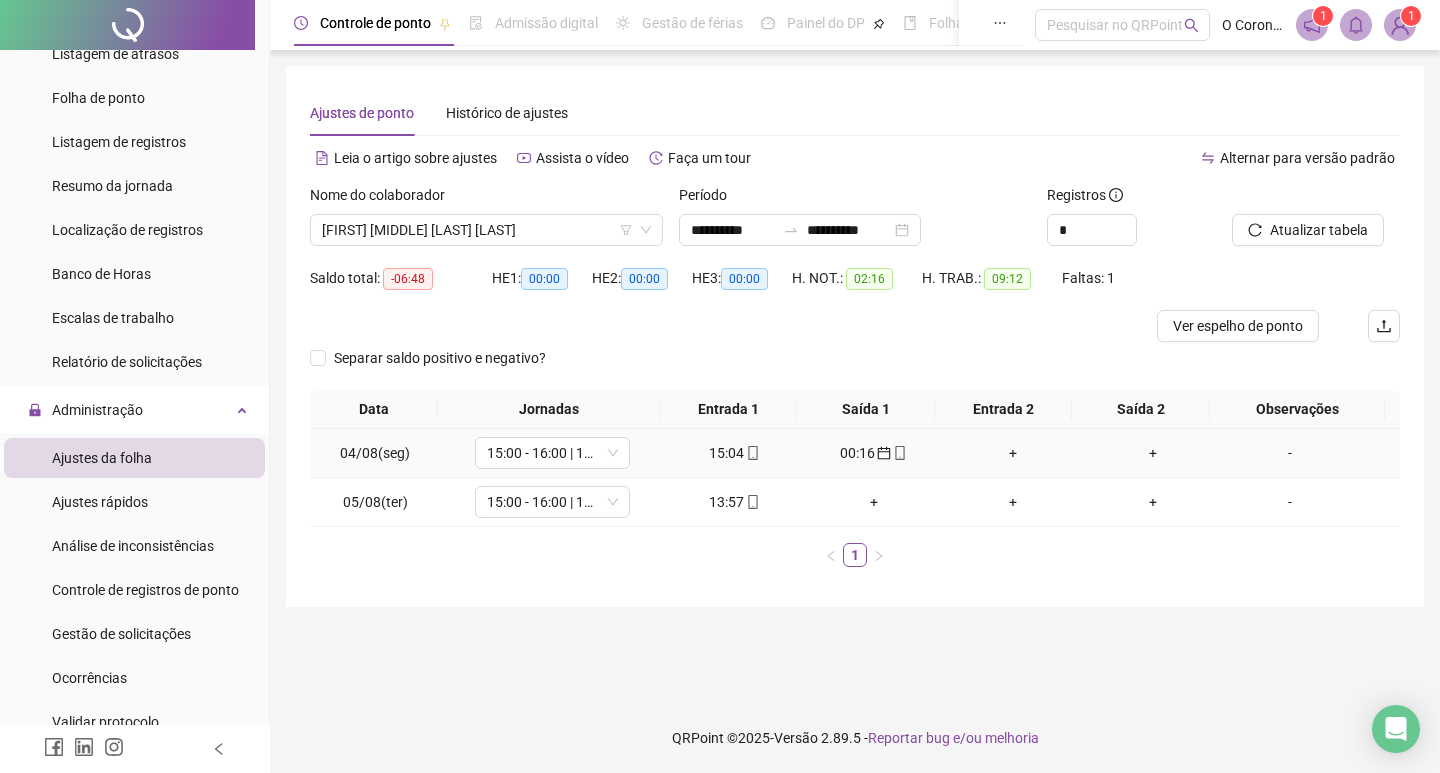 click 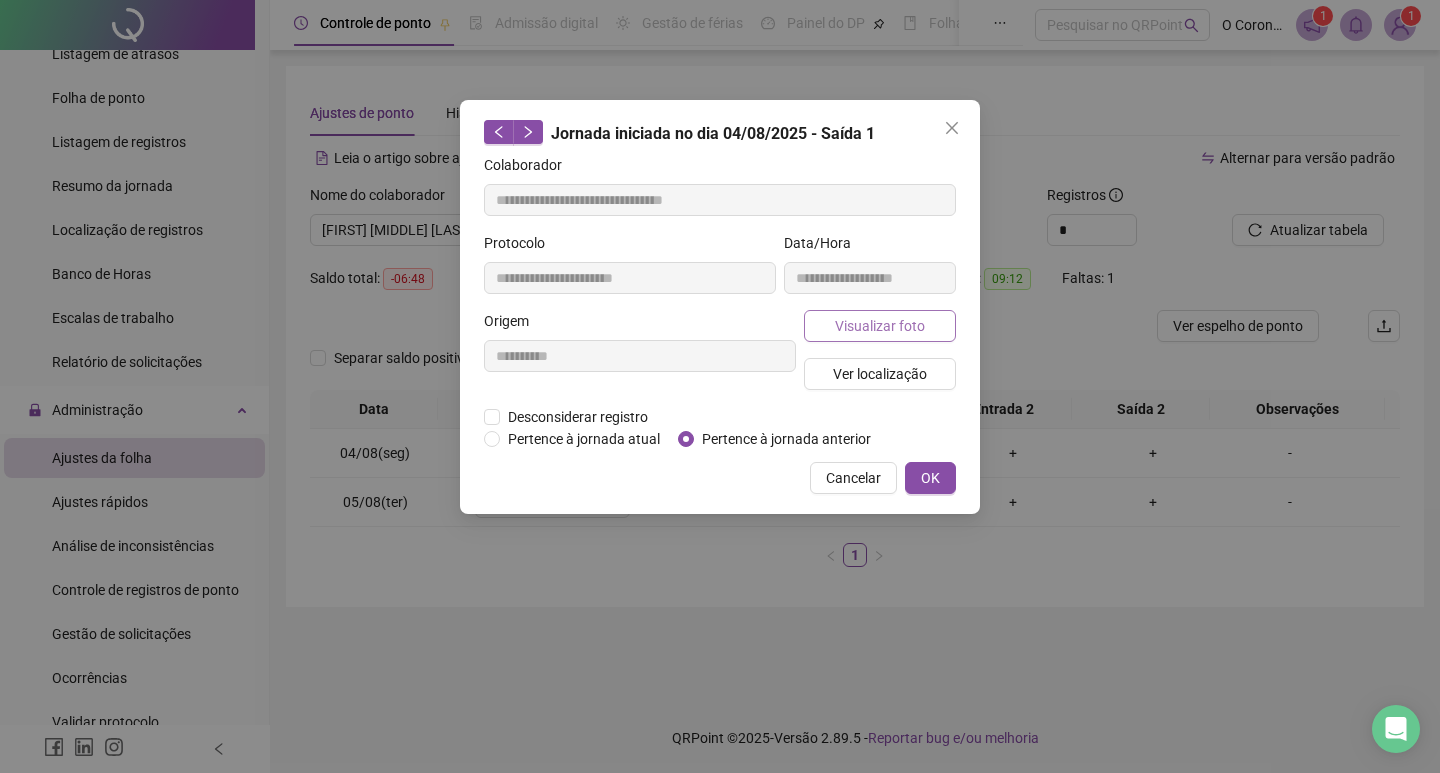 click on "Visualizar foto" at bounding box center [880, 326] 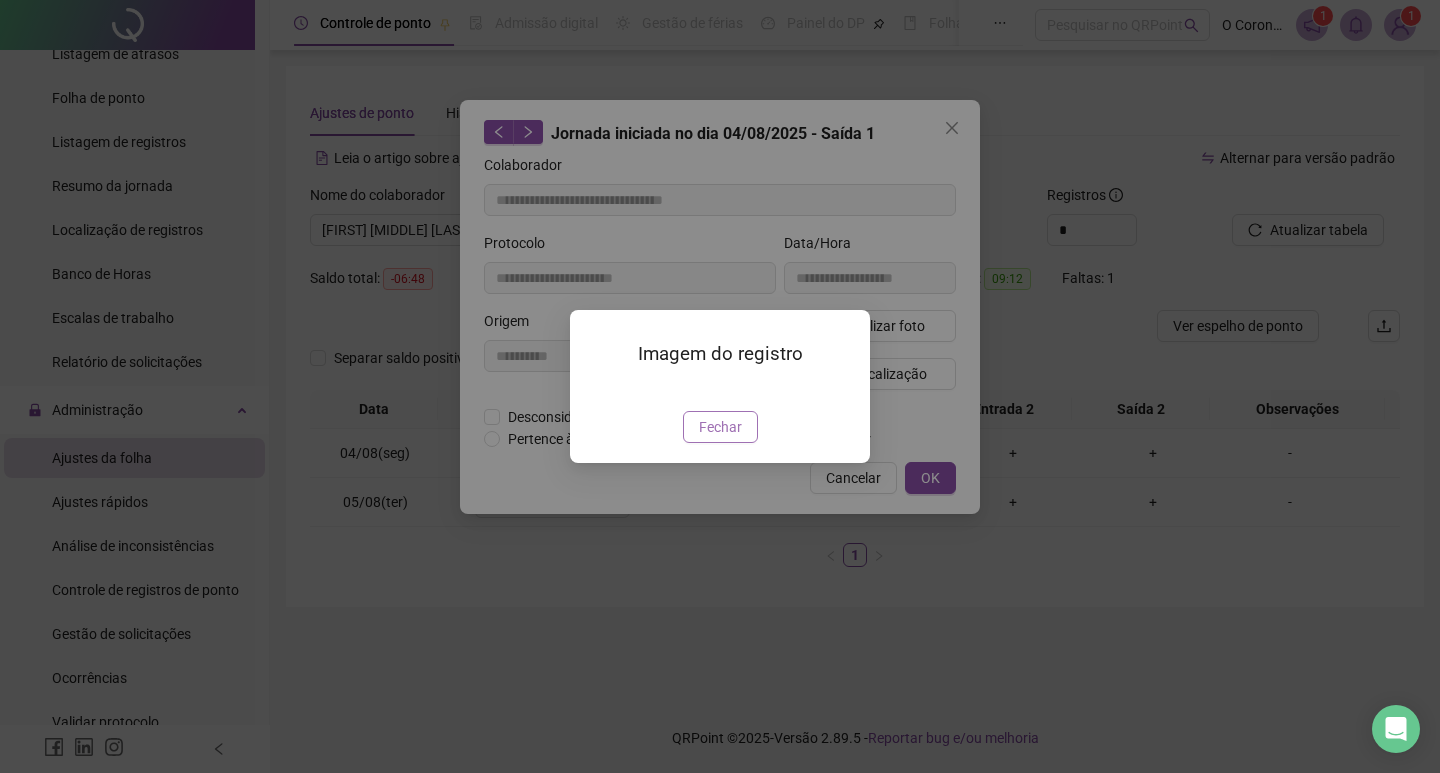 click on "Fechar" at bounding box center [720, 427] 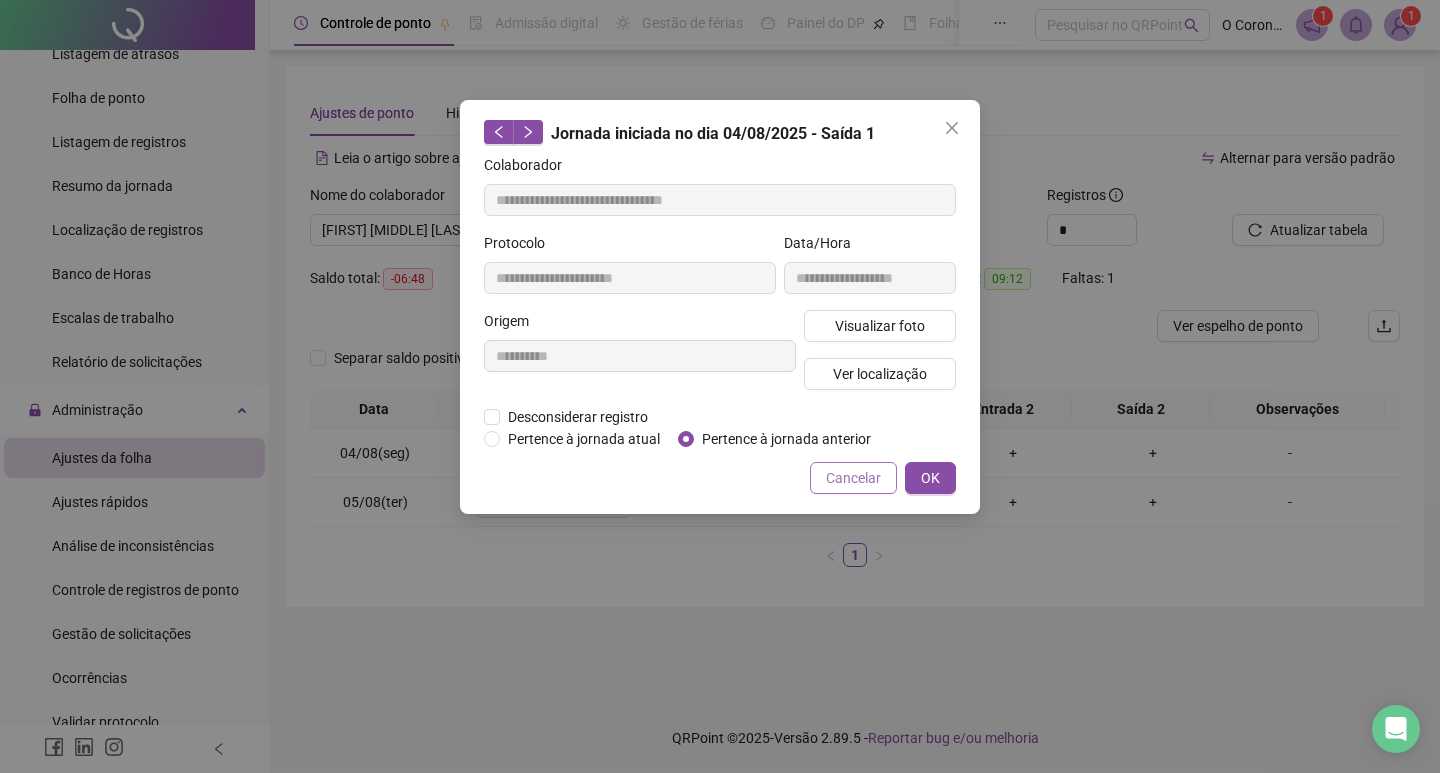 click on "Cancelar" at bounding box center [853, 478] 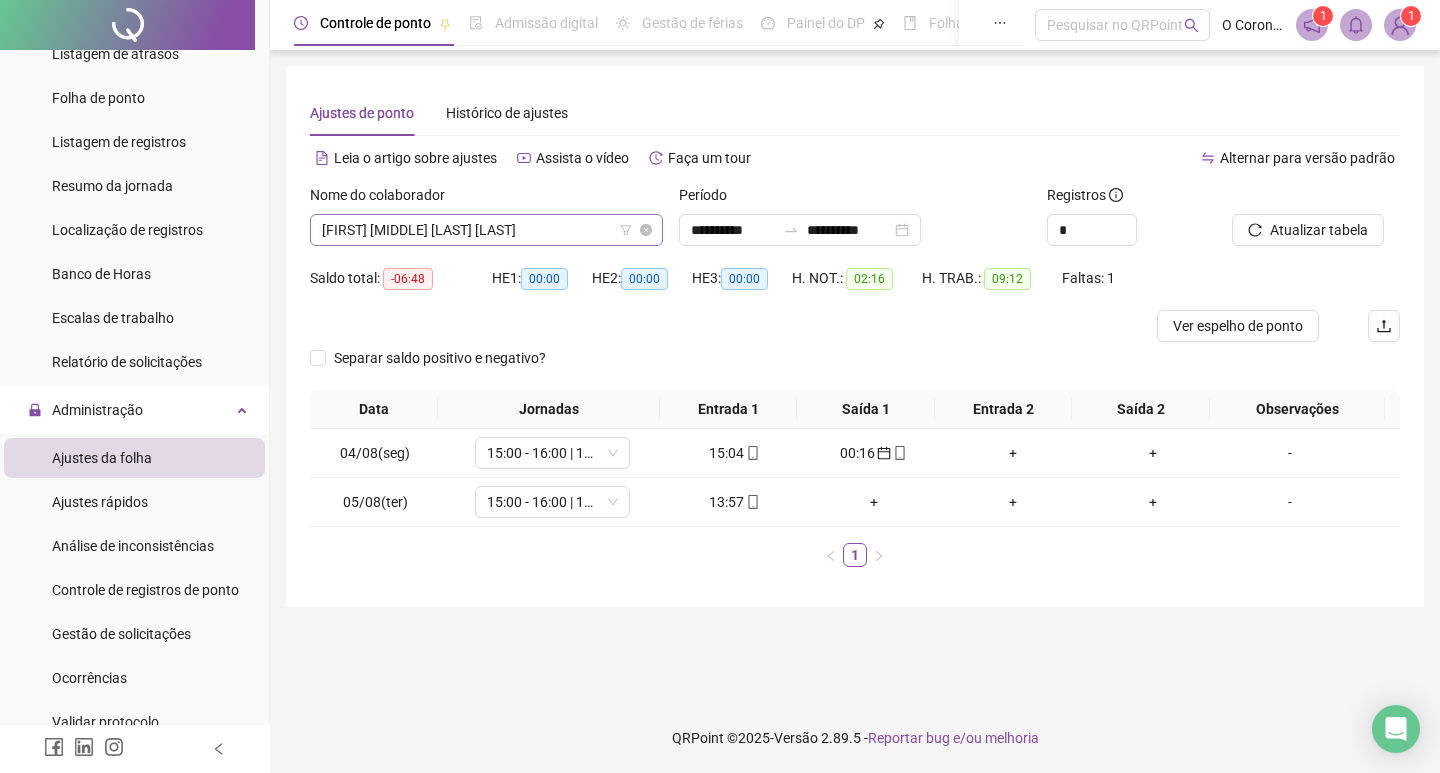 click on "[FIRST] [MIDDLE] [LAST] [LAST]" at bounding box center [486, 230] 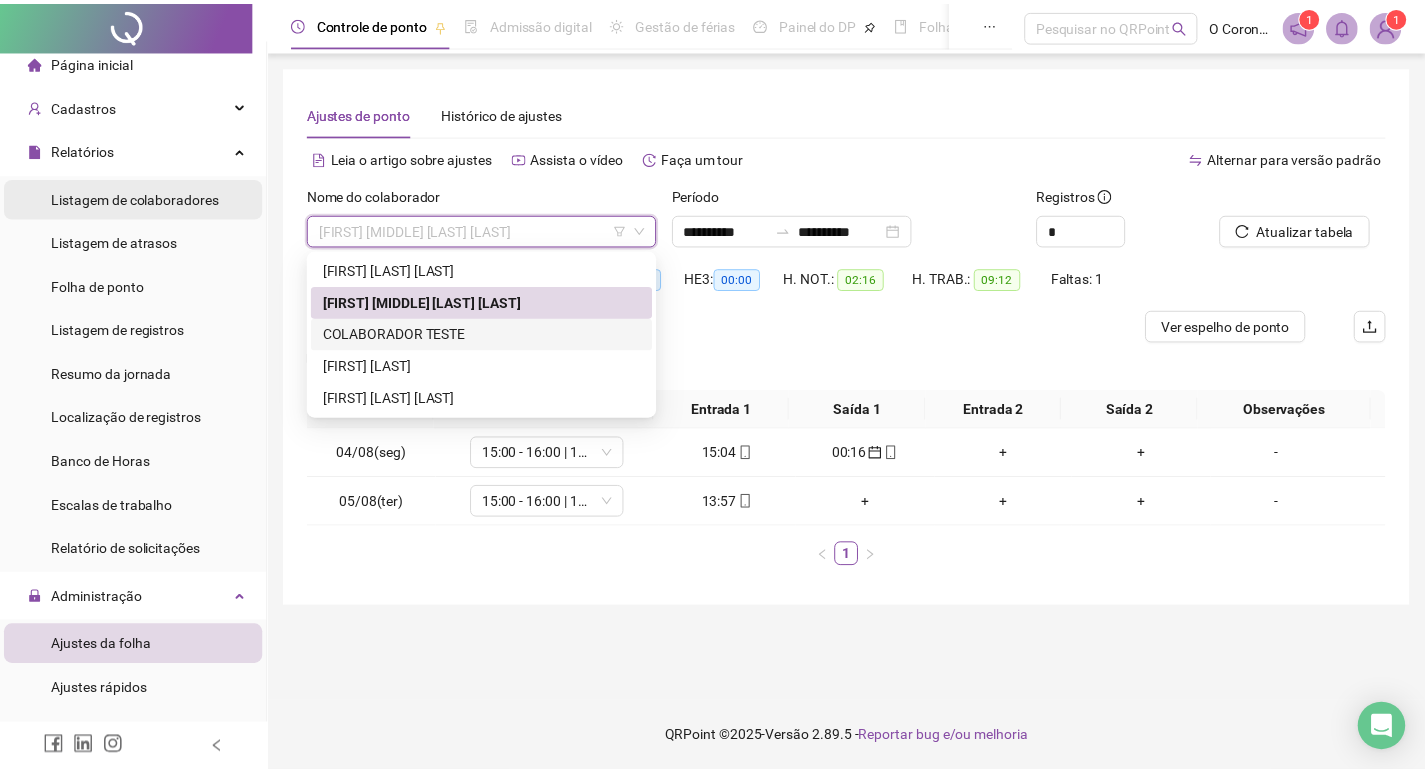 scroll, scrollTop: 0, scrollLeft: 0, axis: both 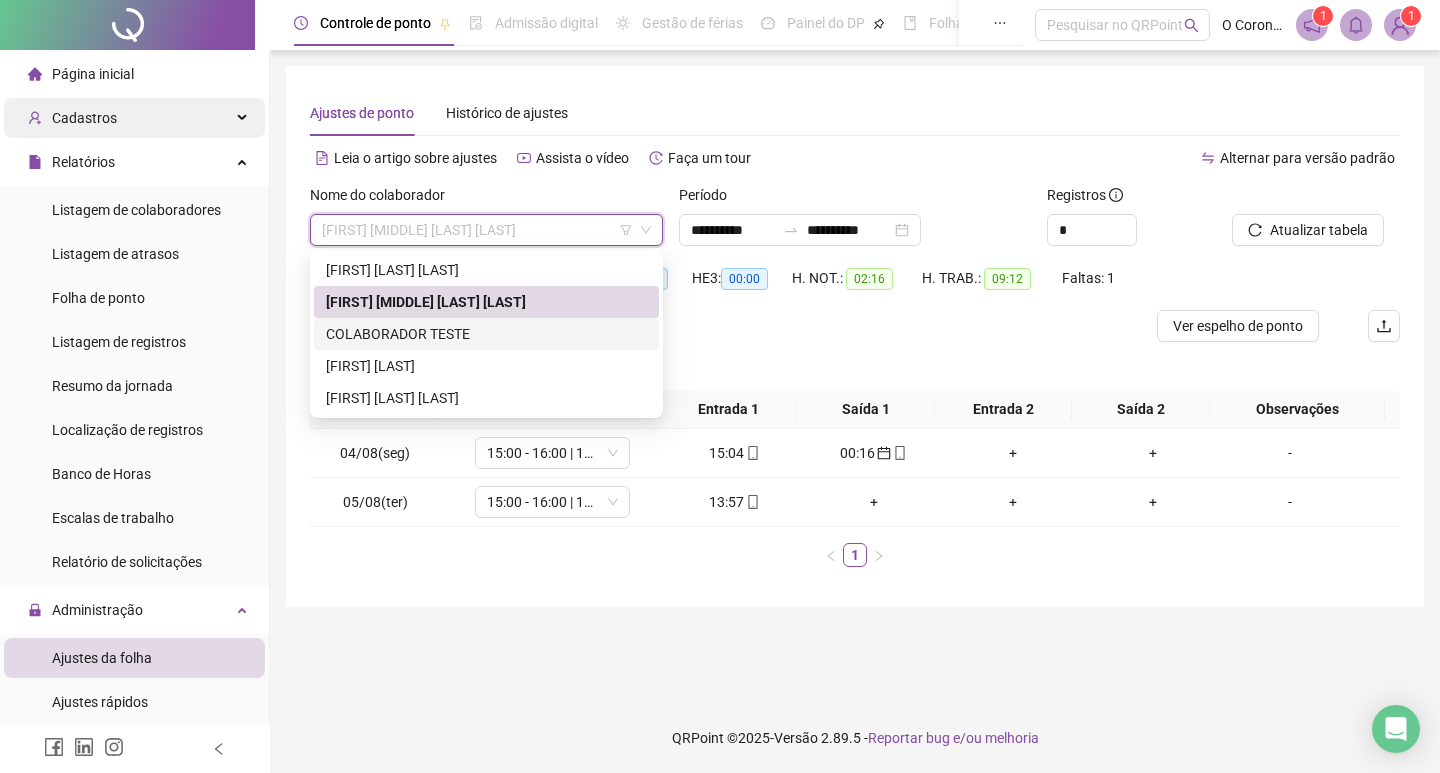 click on "Cadastros" at bounding box center (134, 118) 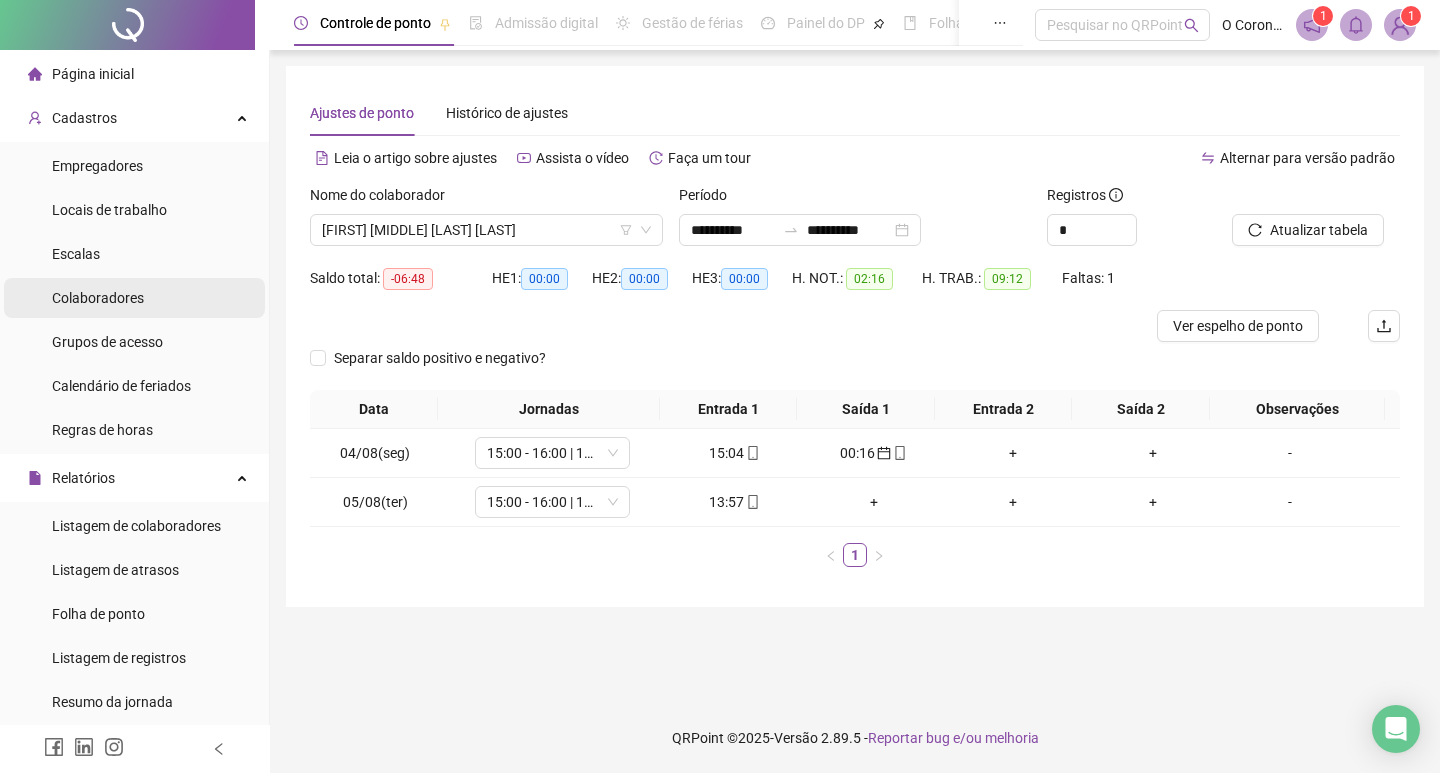 click on "Colaboradores" at bounding box center (98, 298) 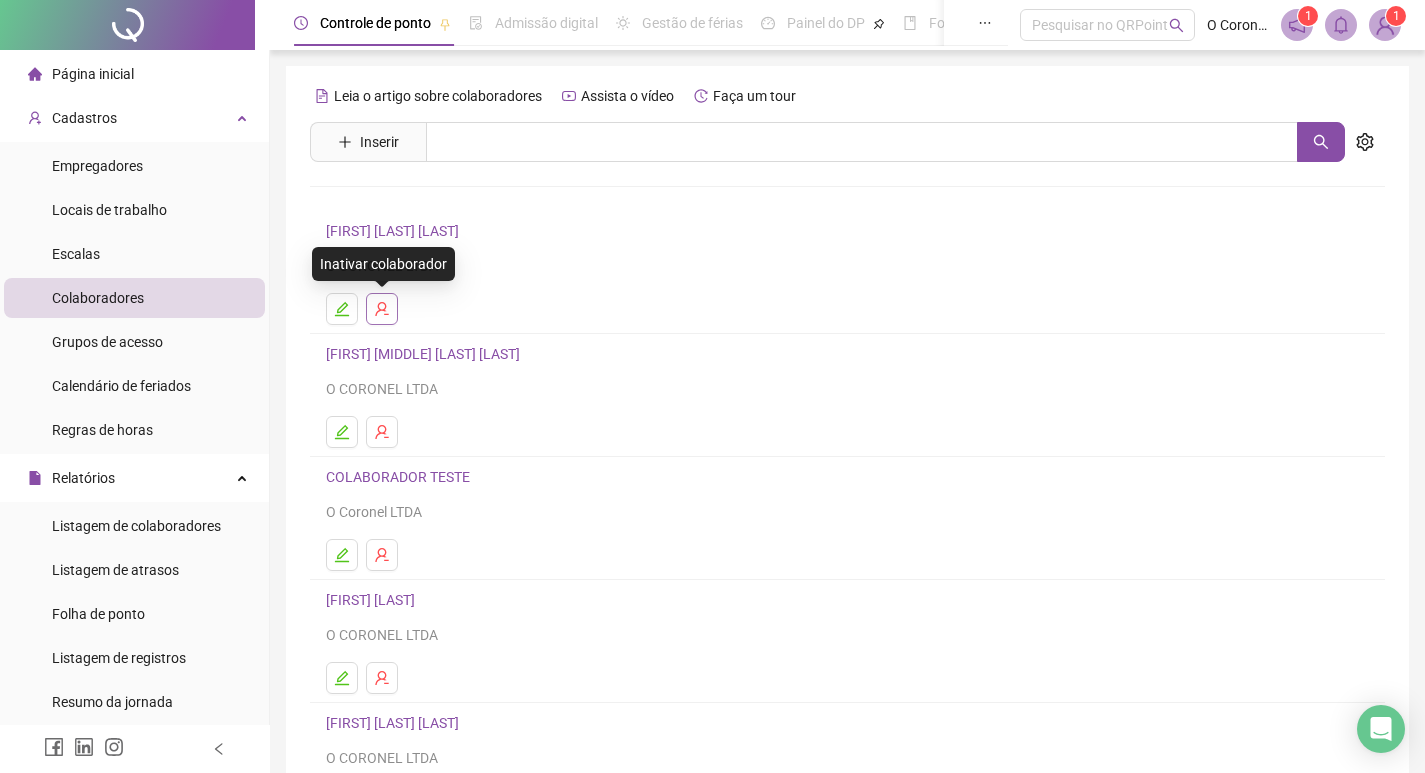 click 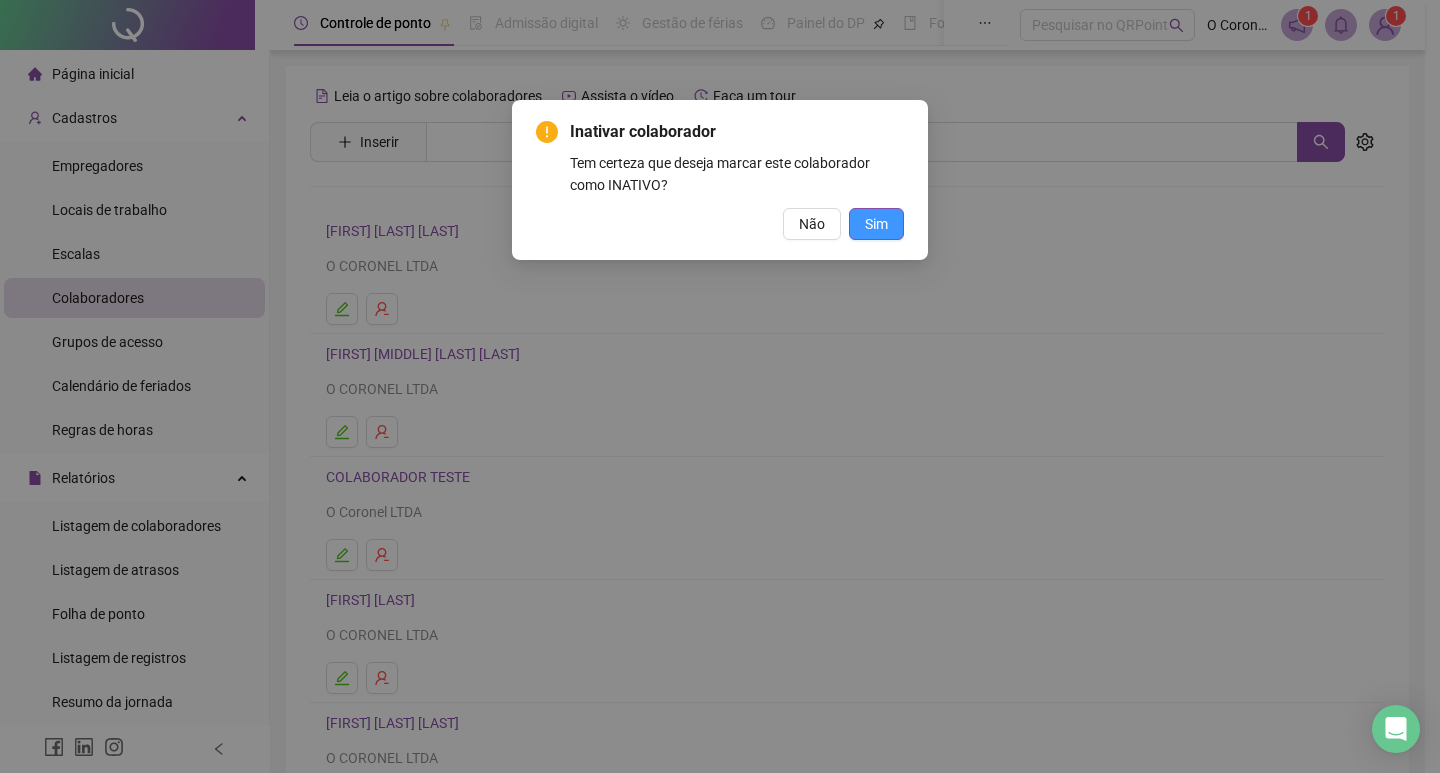 click on "Sim" at bounding box center [876, 224] 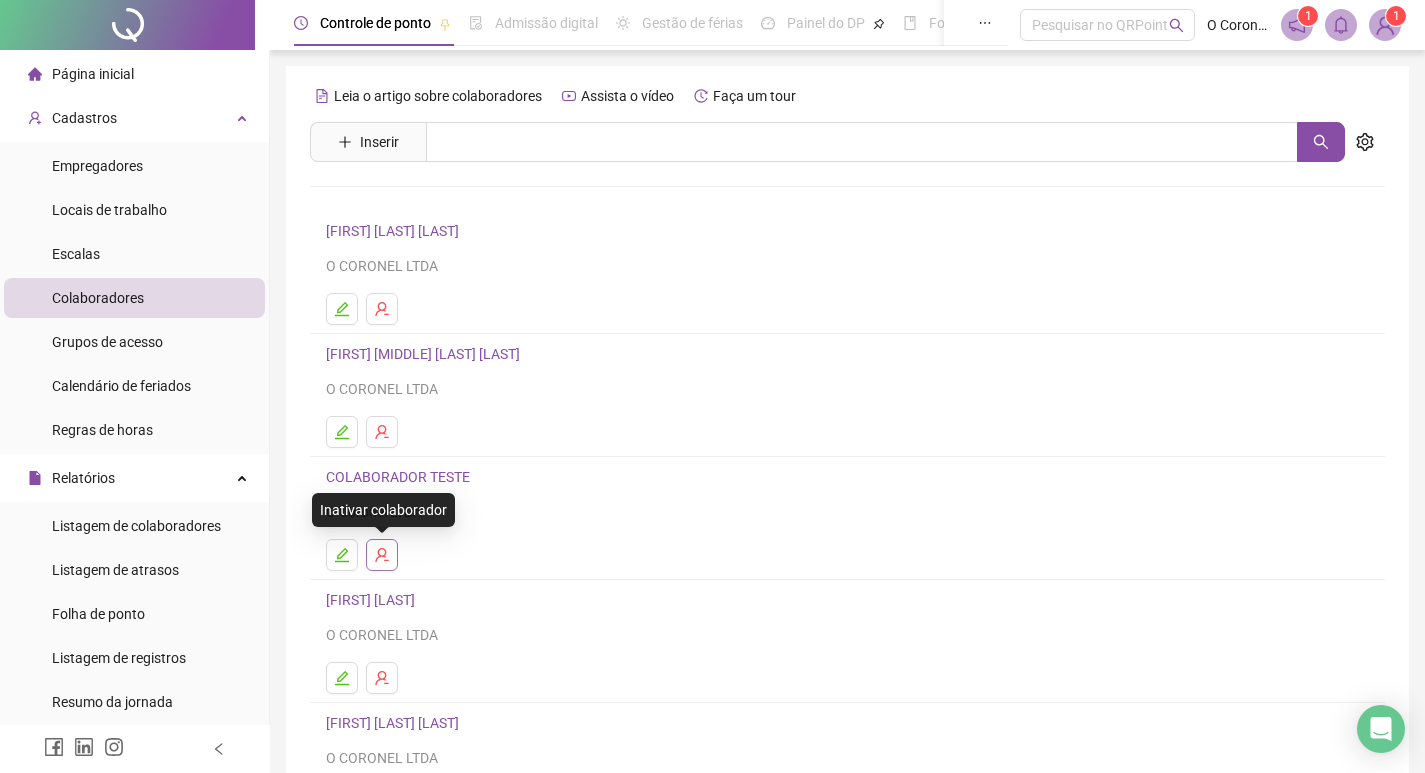 click 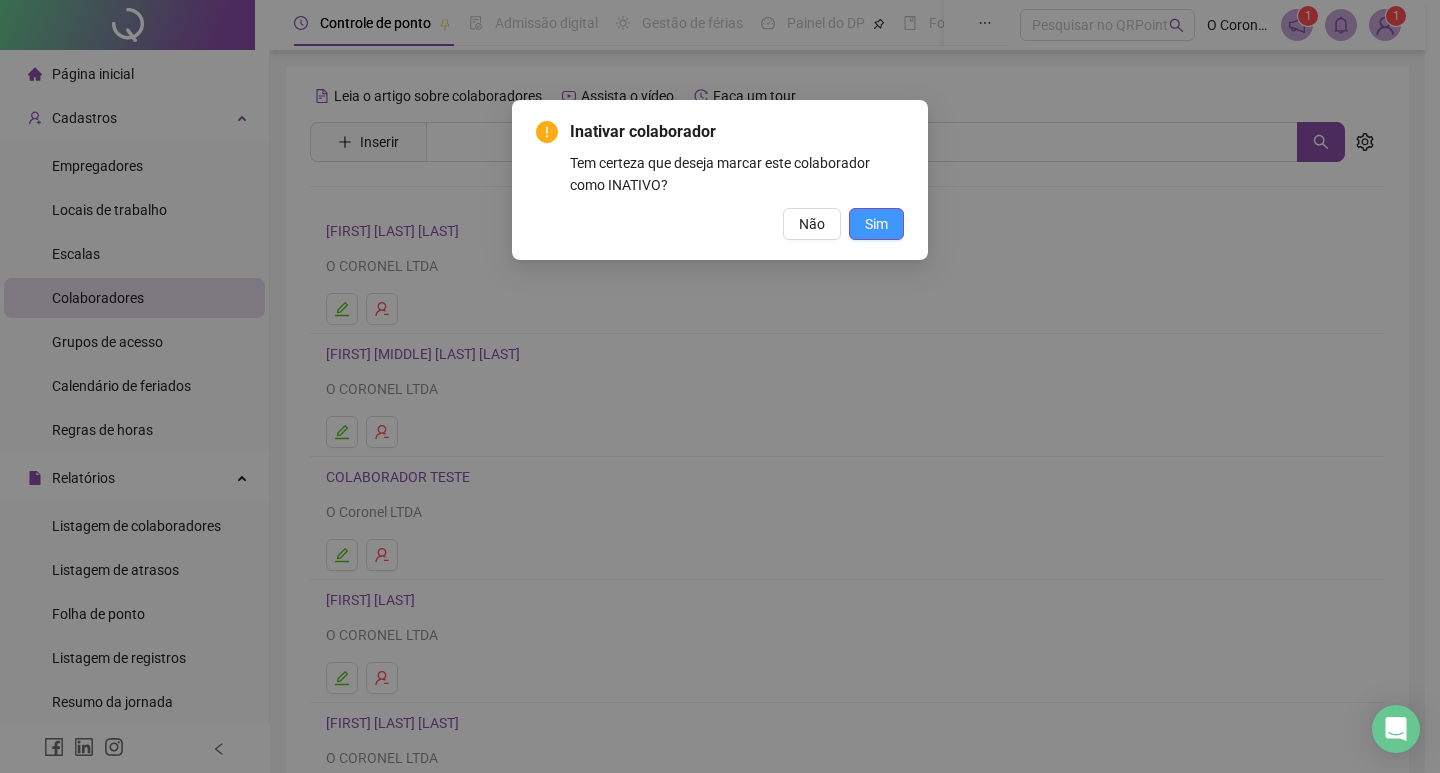 click on "Sim" at bounding box center (876, 224) 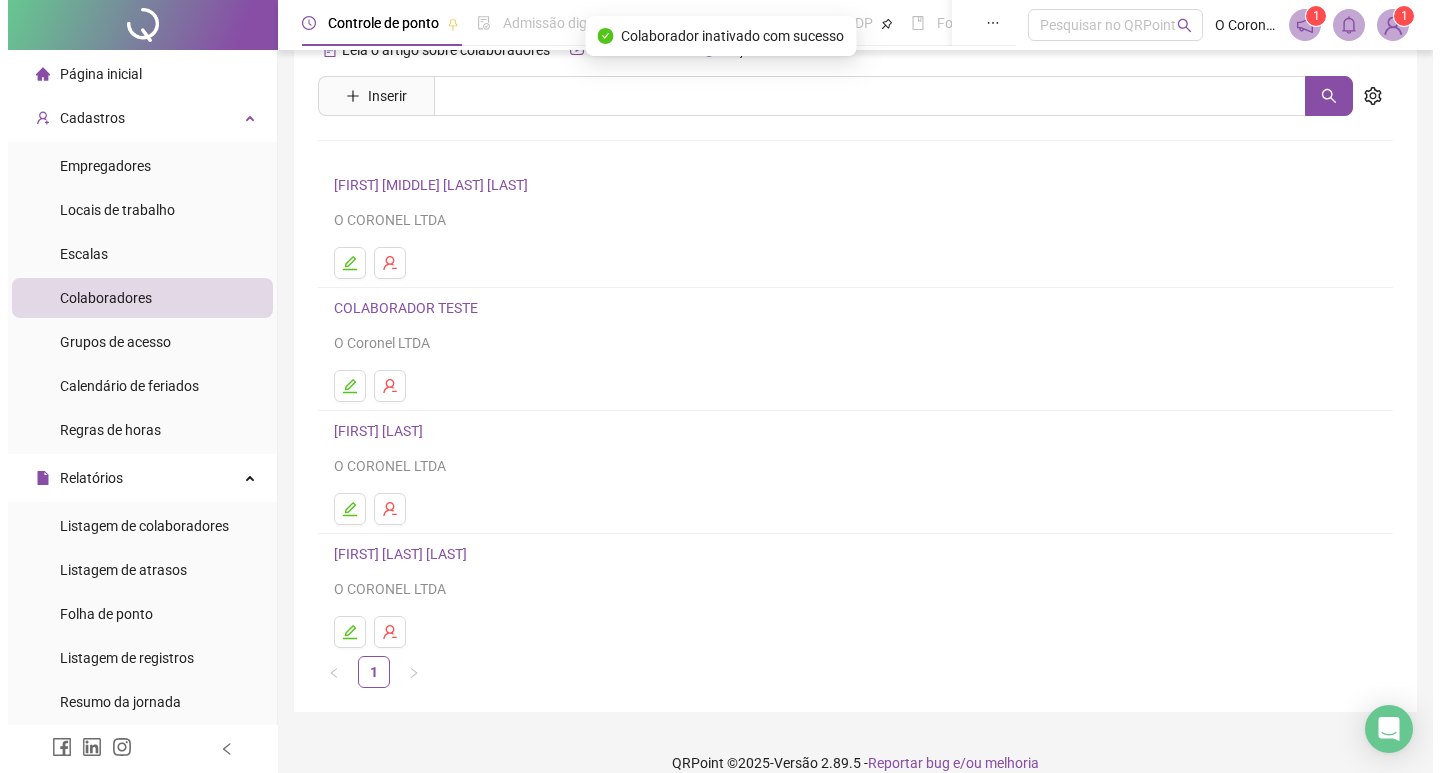 scroll, scrollTop: 71, scrollLeft: 0, axis: vertical 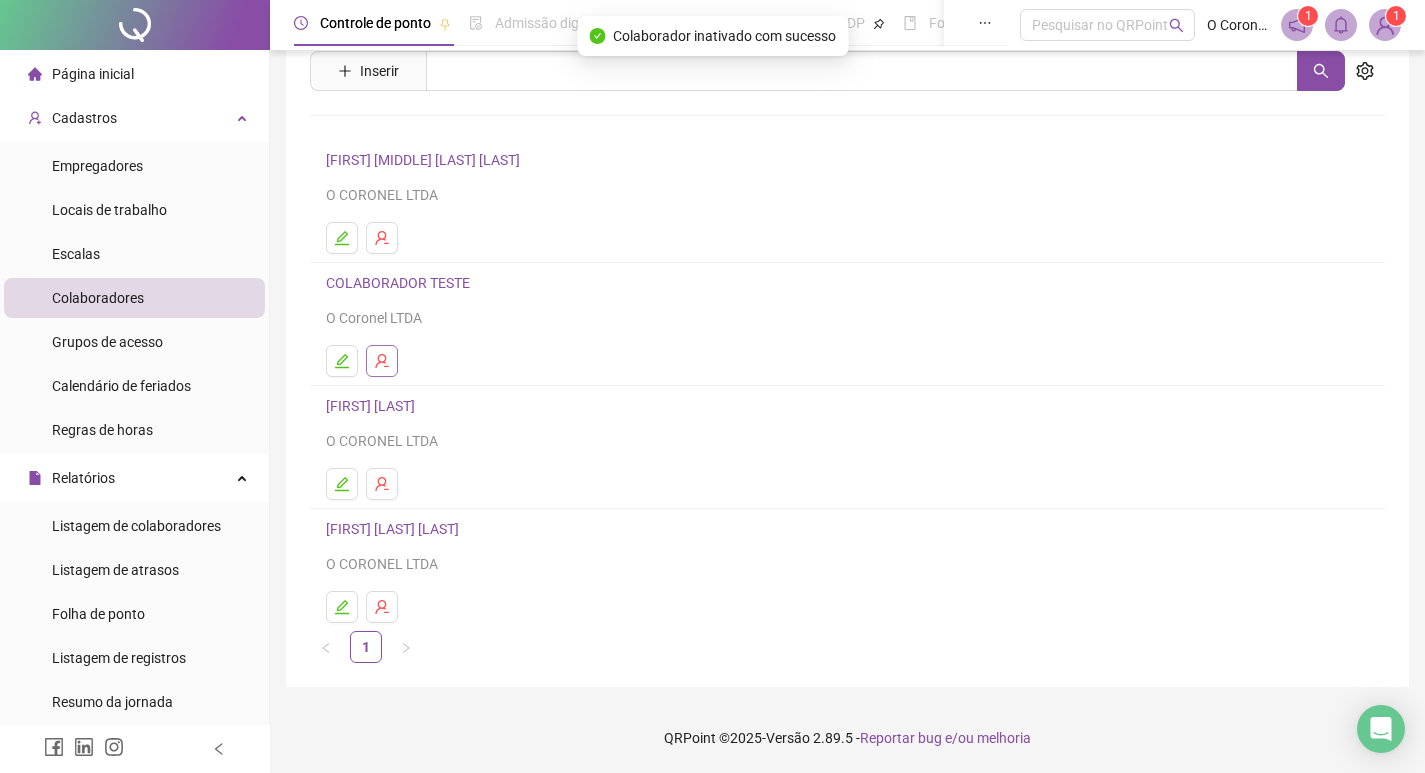 click 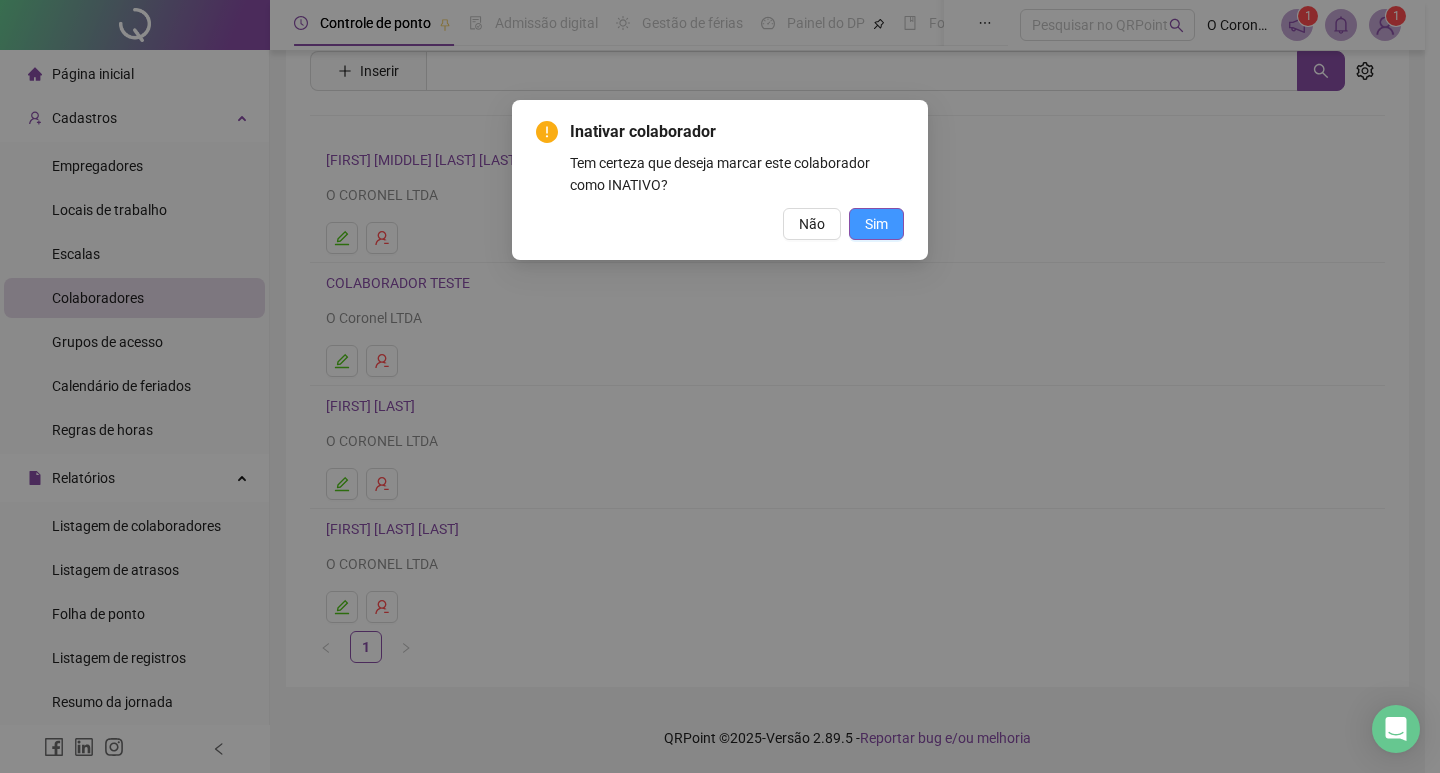 click on "Sim" at bounding box center (876, 224) 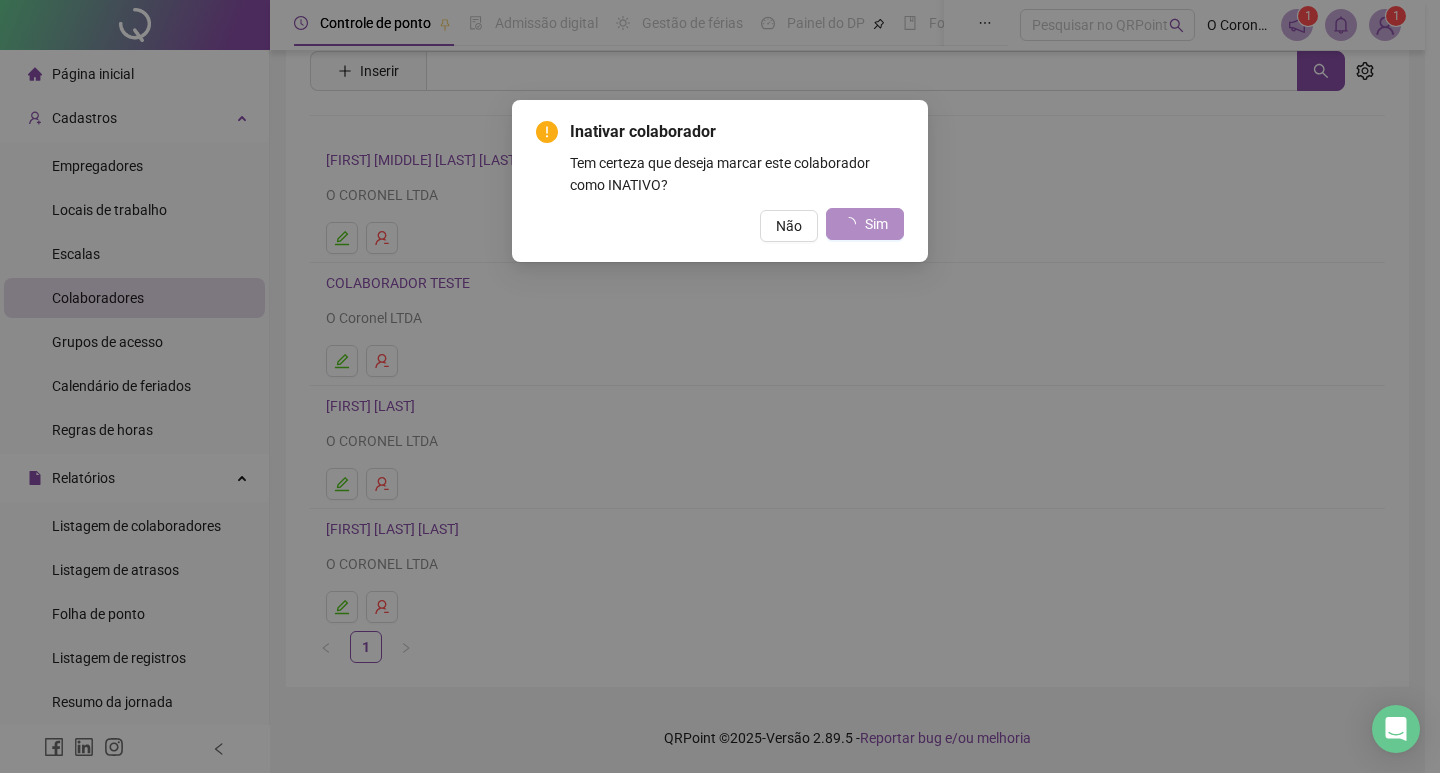 scroll, scrollTop: 0, scrollLeft: 0, axis: both 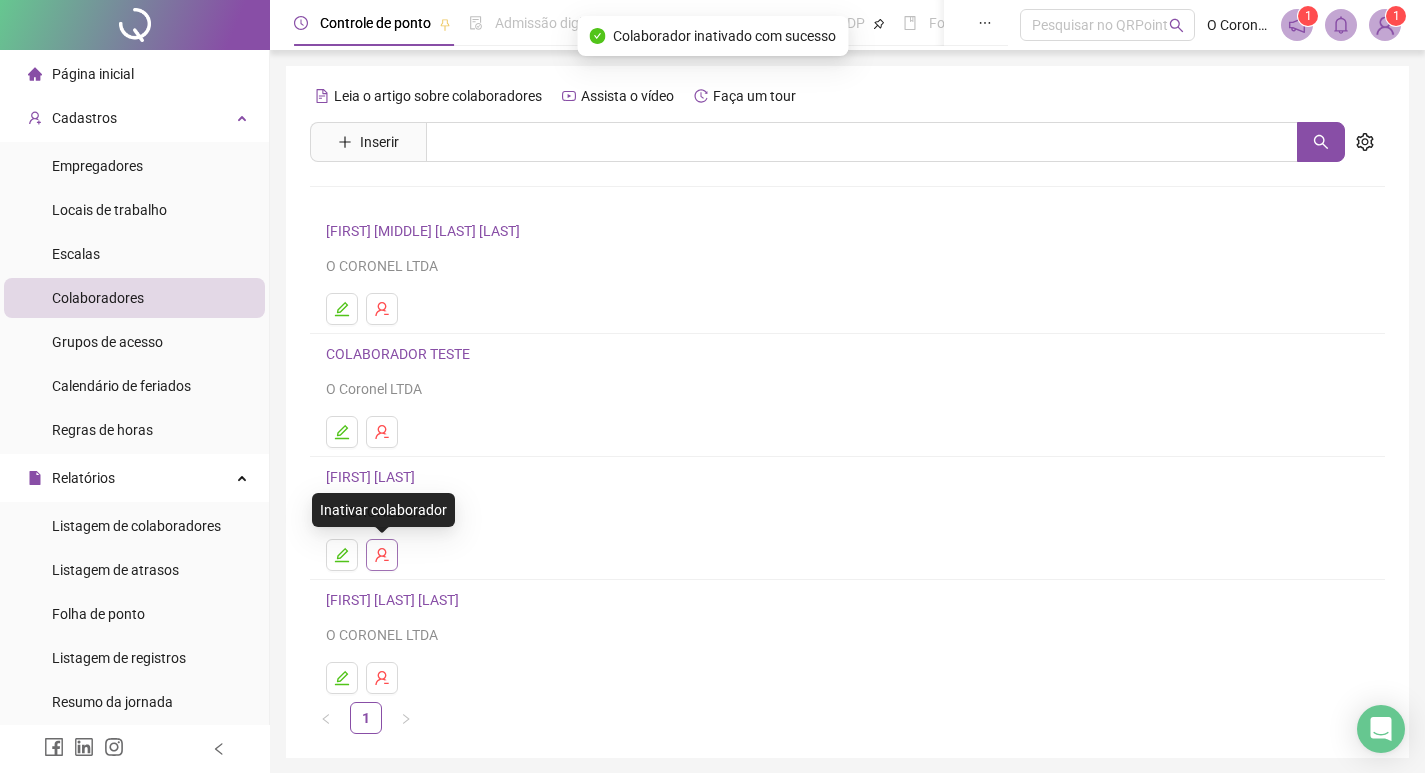 click 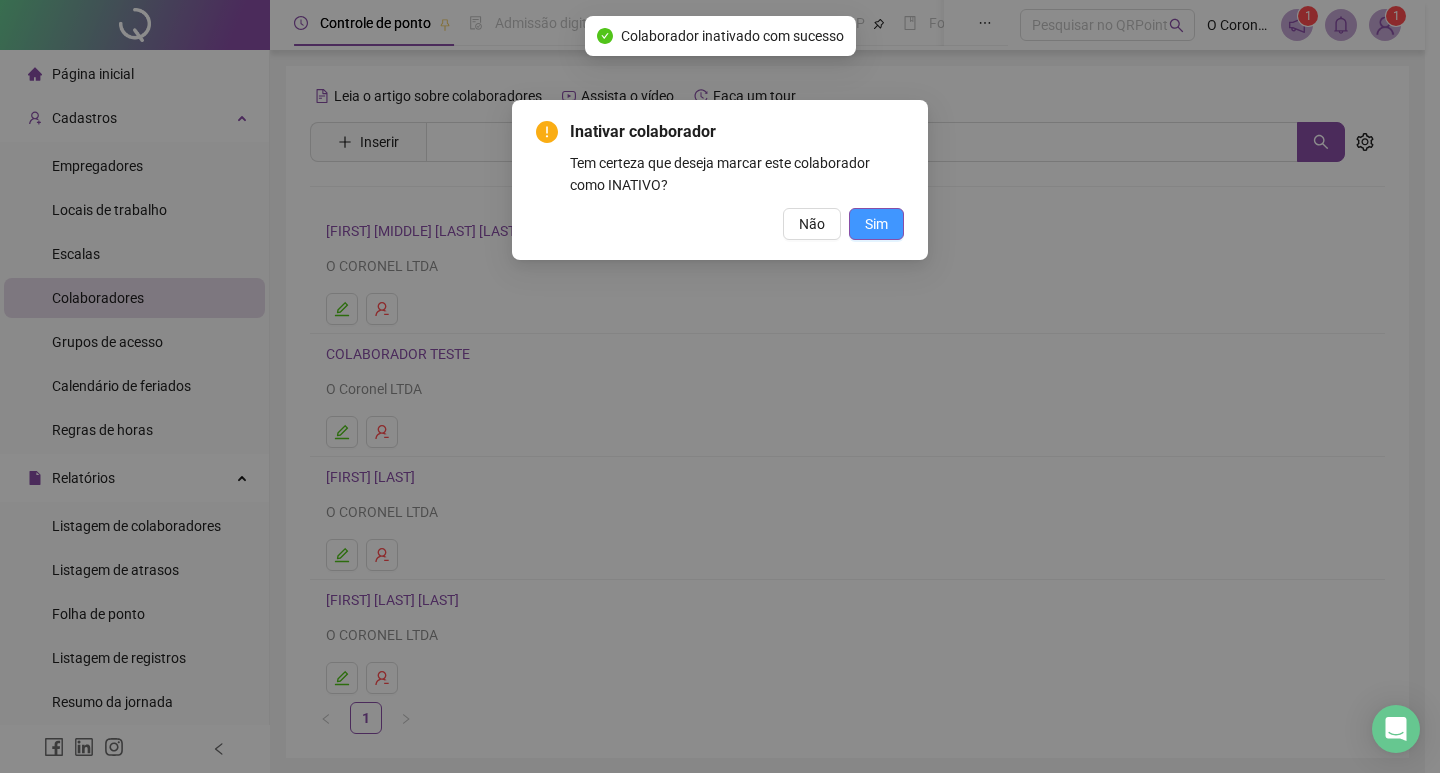 click on "Sim" at bounding box center (876, 224) 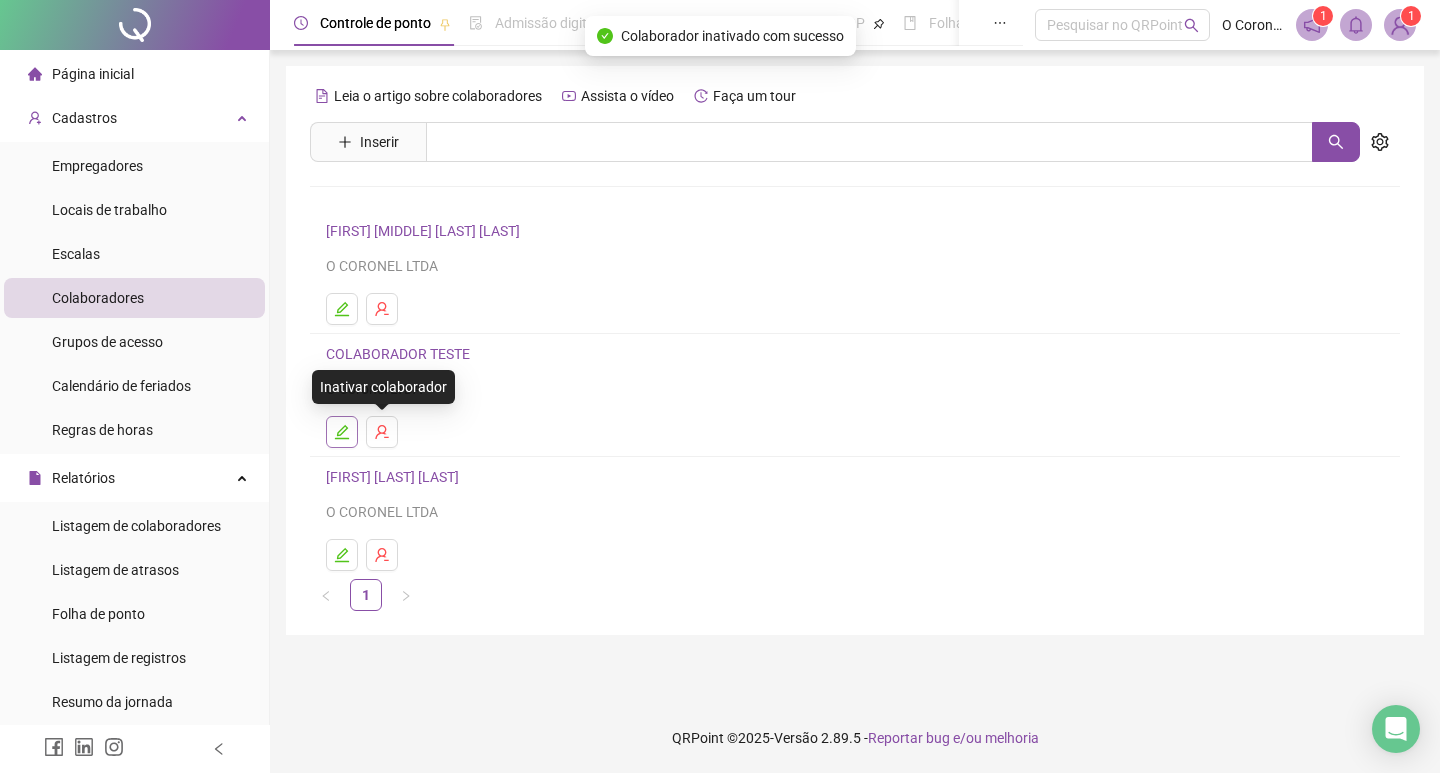 click 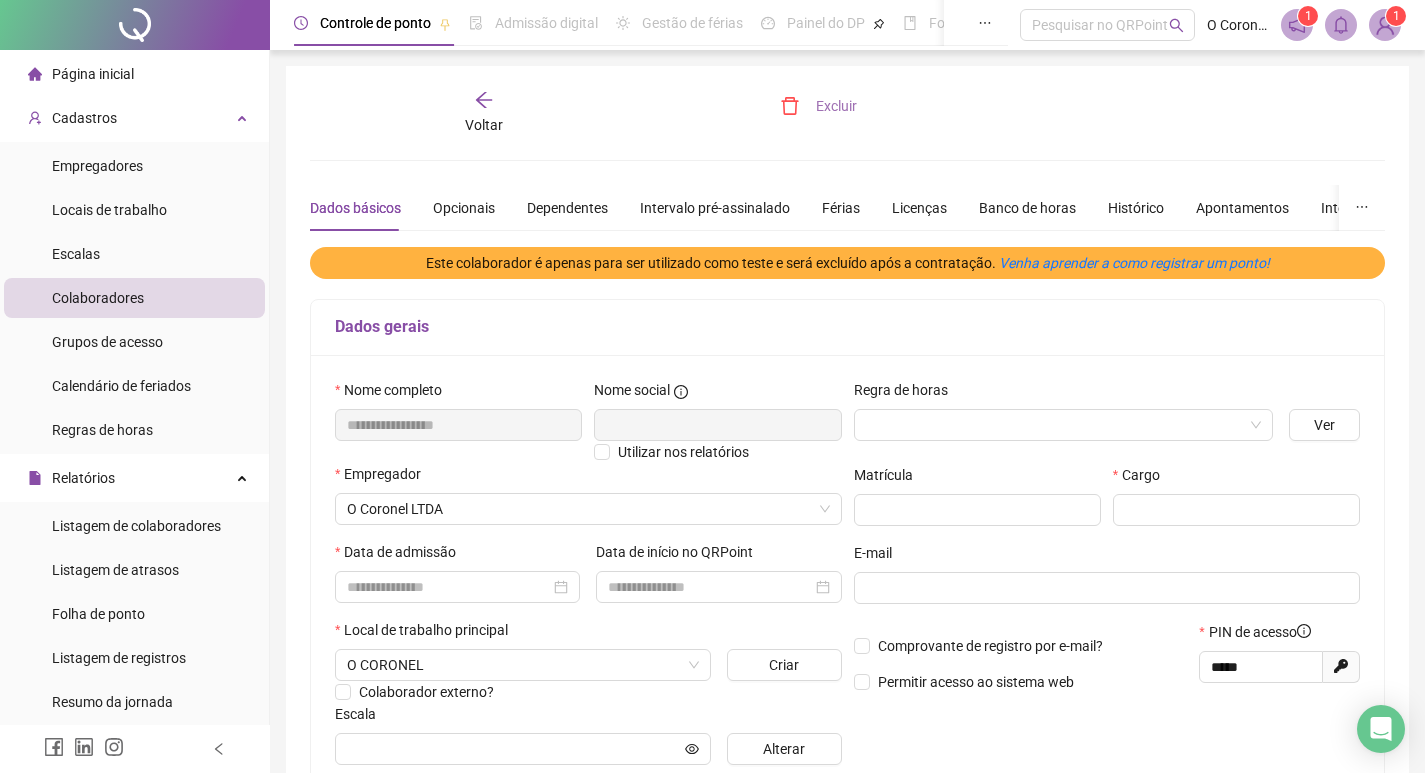 click on "Excluir" at bounding box center (818, 106) 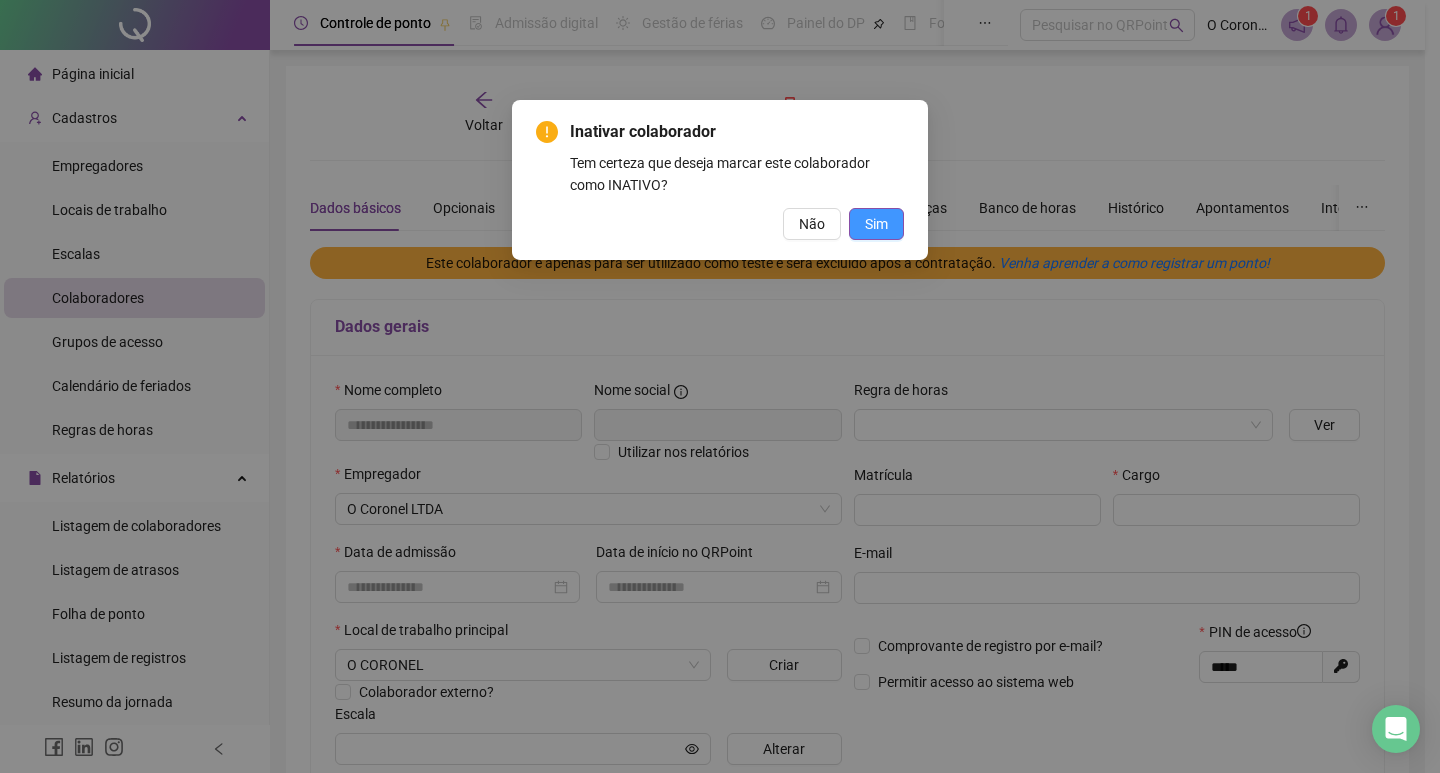 click on "Sim" at bounding box center (876, 224) 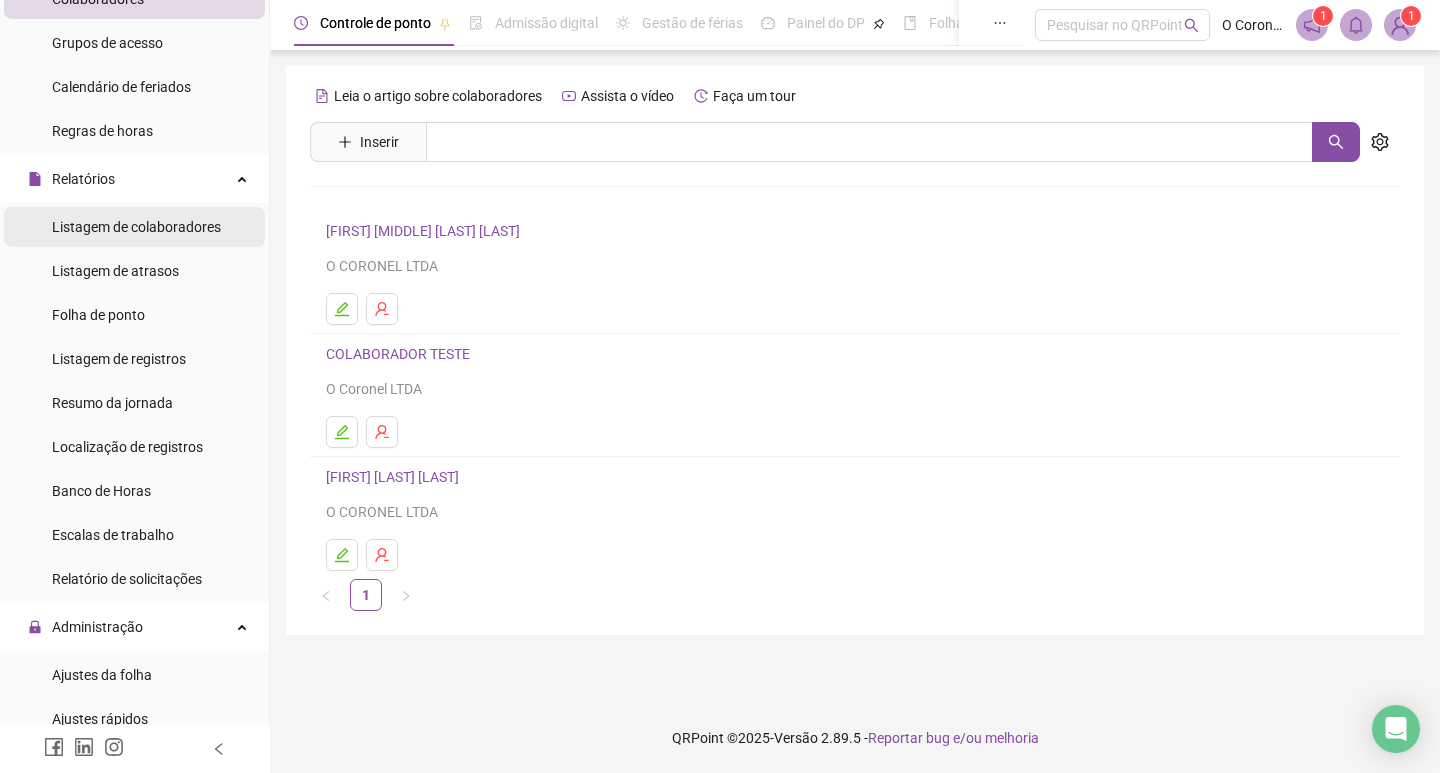 scroll, scrollTop: 300, scrollLeft: 0, axis: vertical 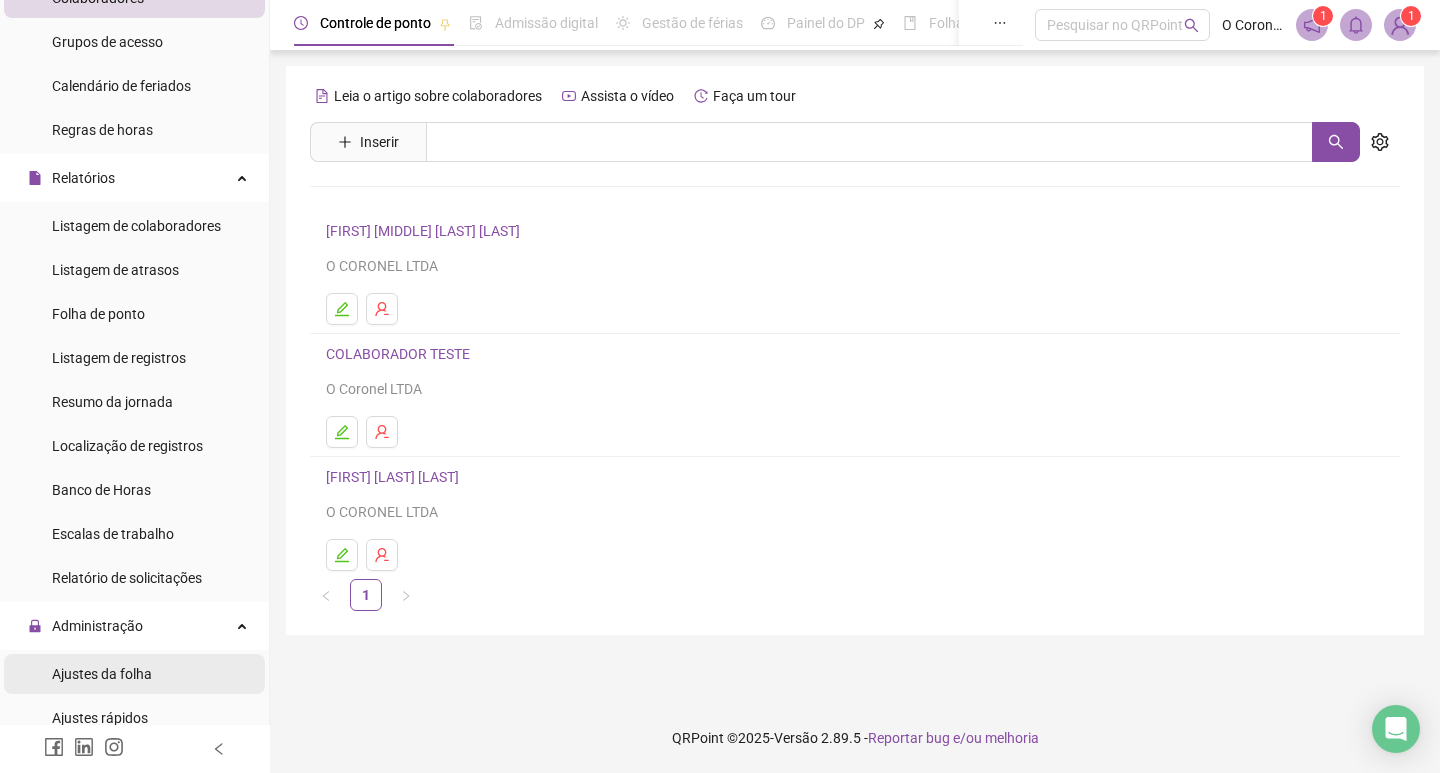 click on "Ajustes da folha" at bounding box center [102, 674] 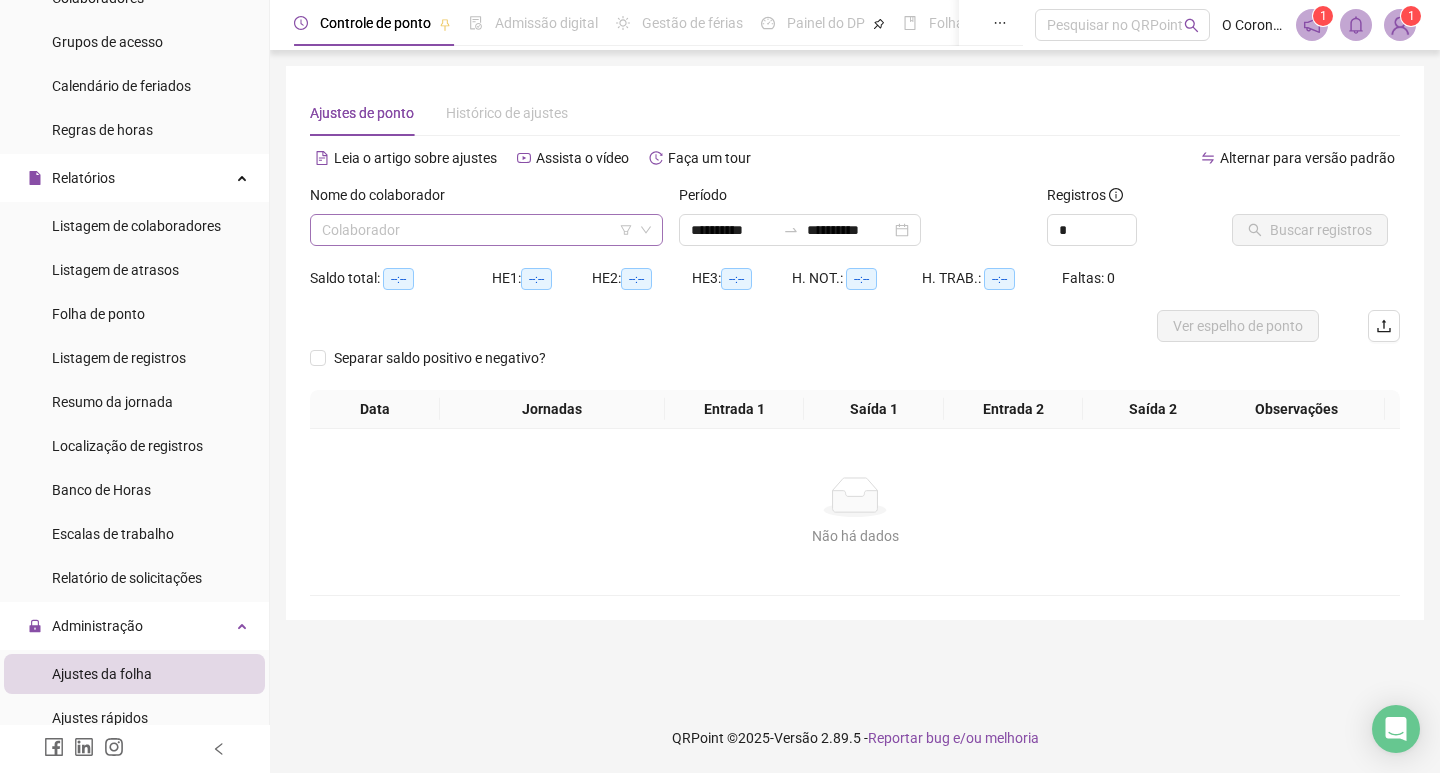 click at bounding box center [477, 230] 